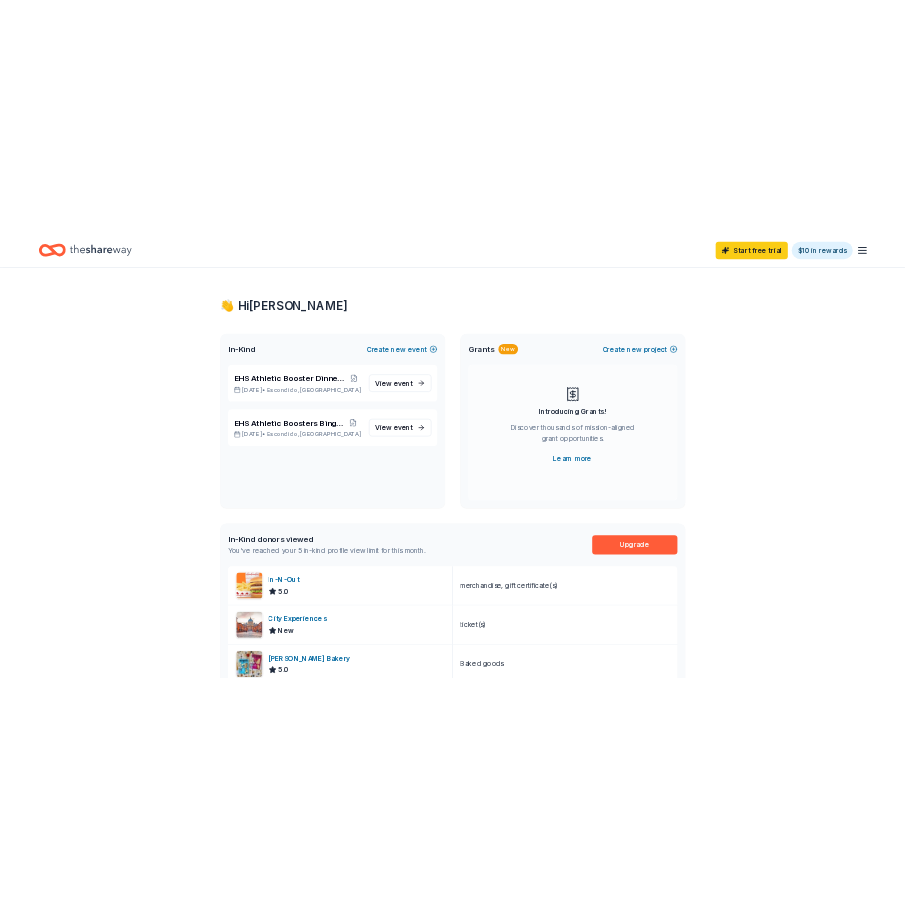 scroll, scrollTop: 0, scrollLeft: 0, axis: both 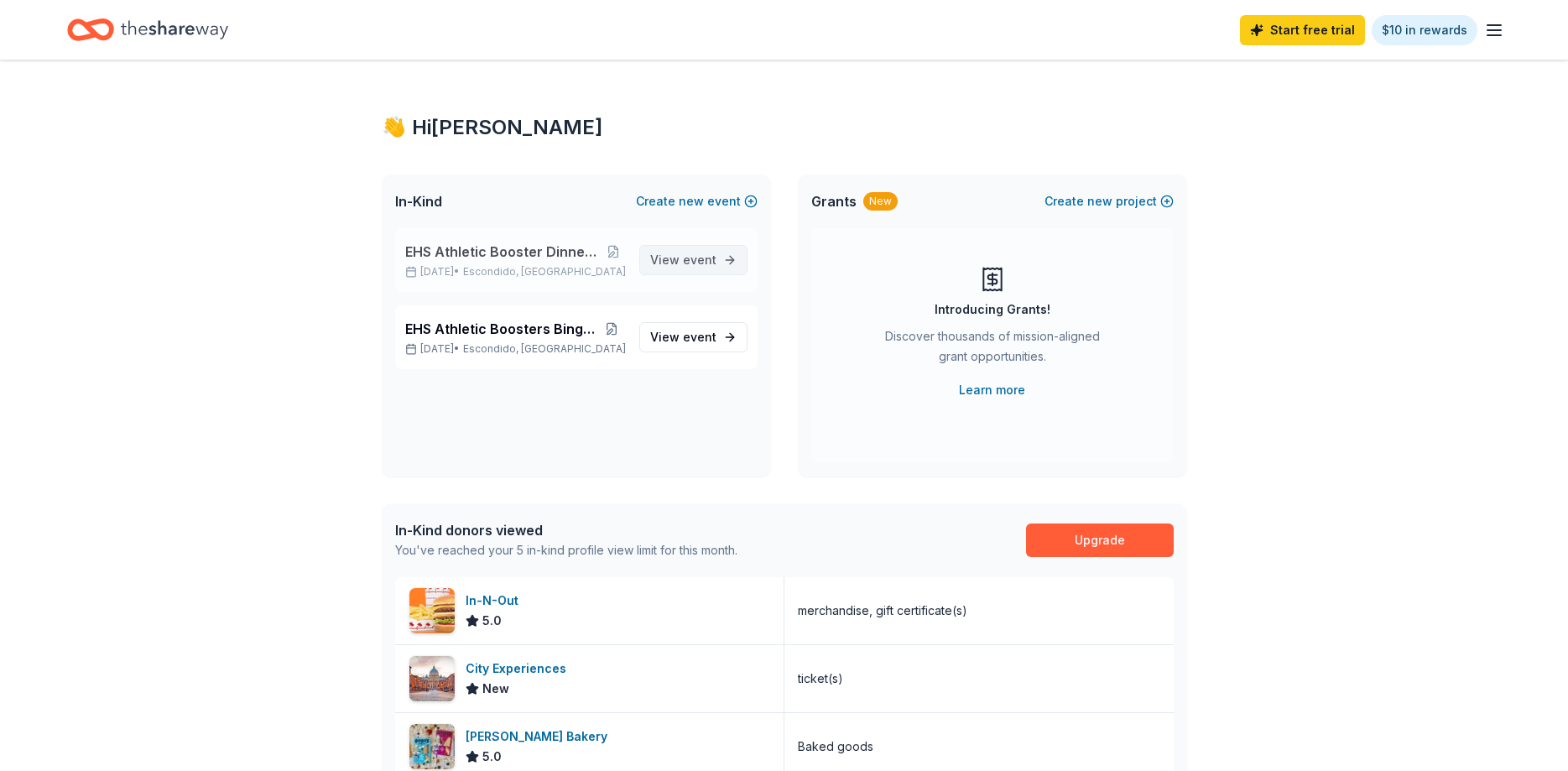 click on "event" at bounding box center [700, 259] 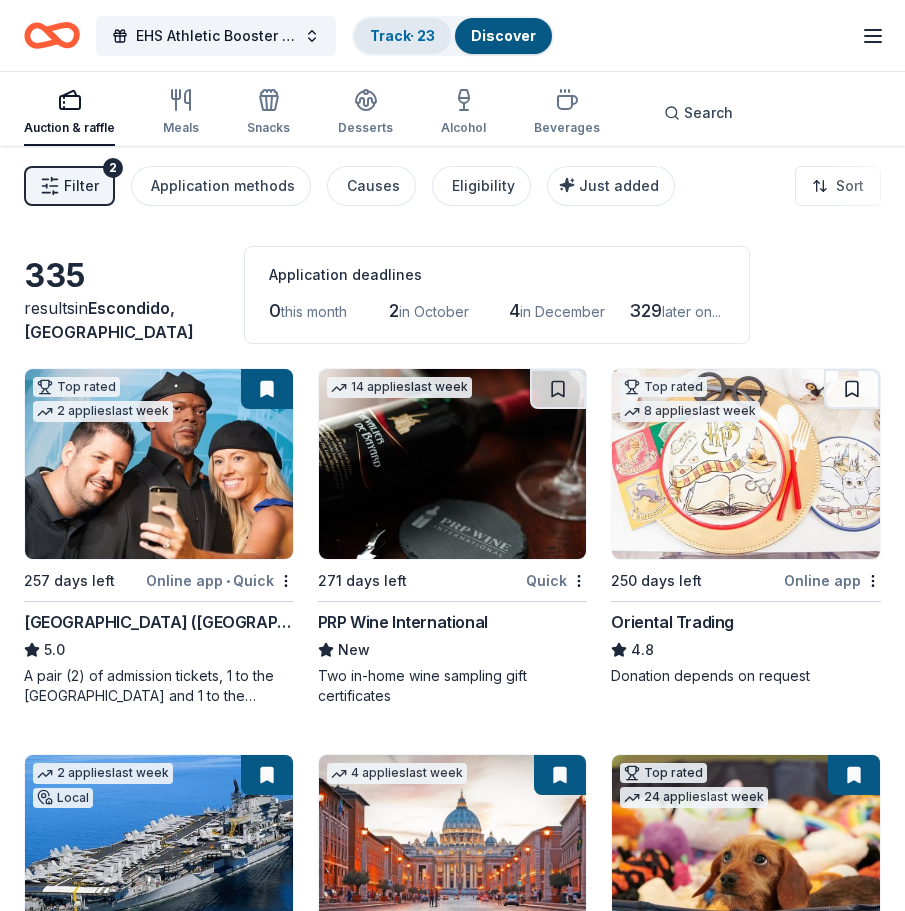 click on "Track  · 23" at bounding box center [402, 36] 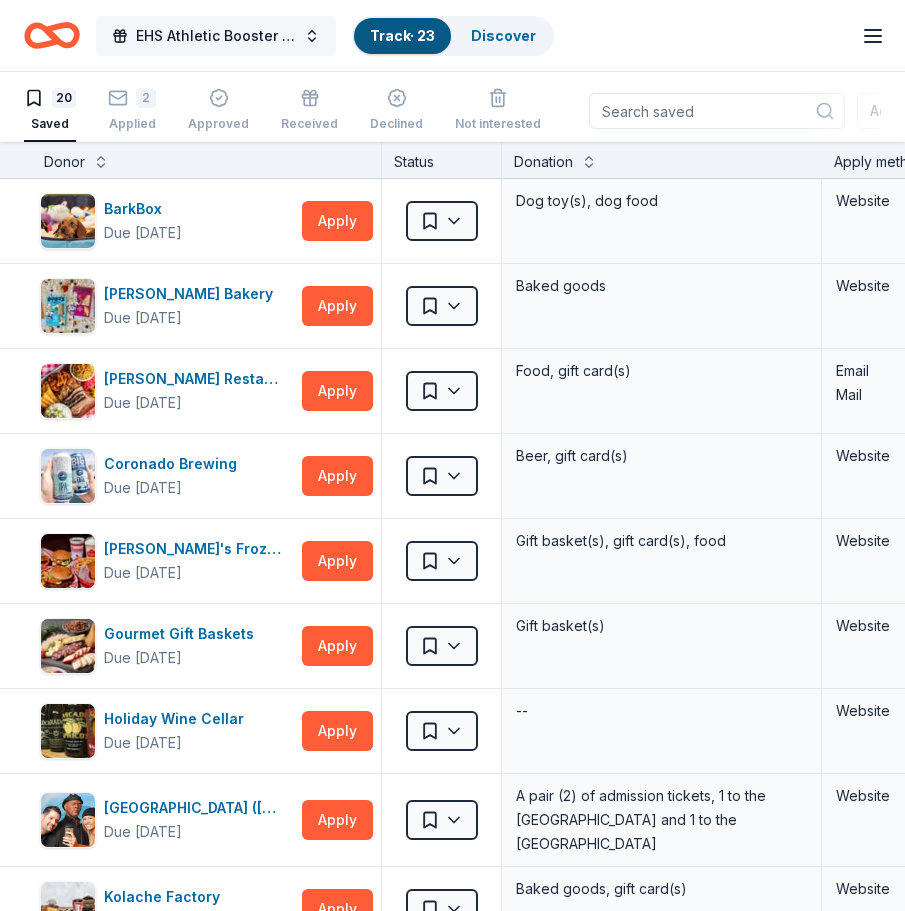 click on "EHS Athletic Booster Dinner Auction Night" at bounding box center (216, 36) 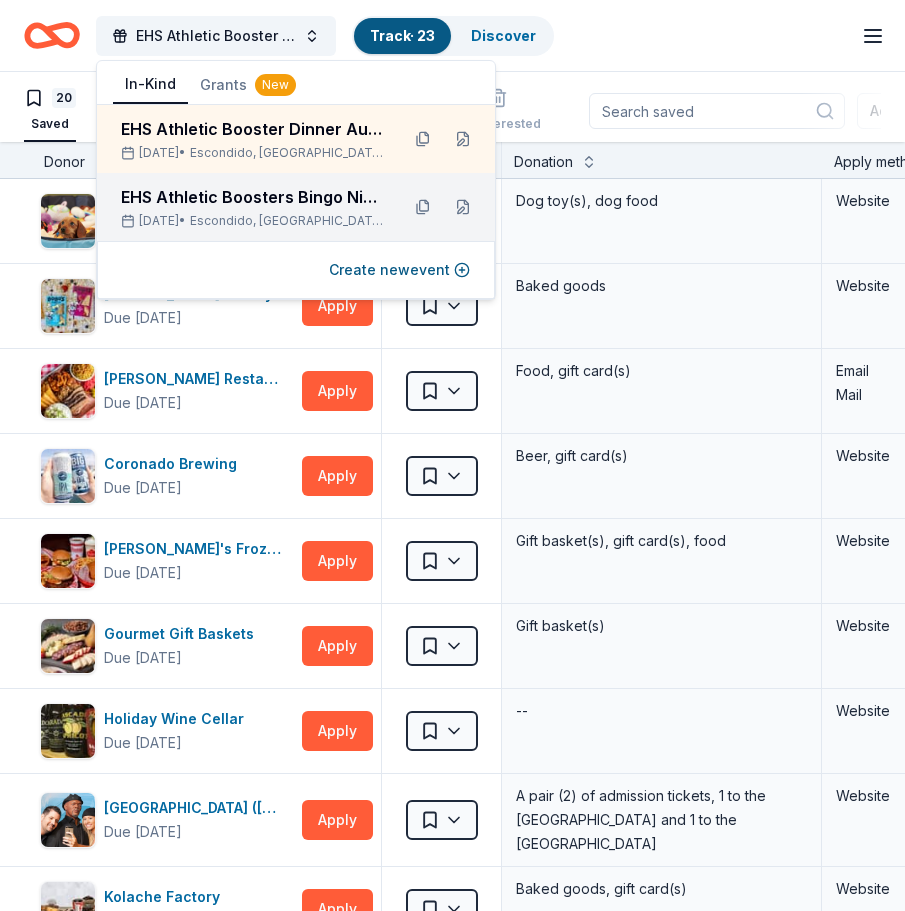 click on "EHS Athletic Boosters Bingo Night!" at bounding box center (252, 197) 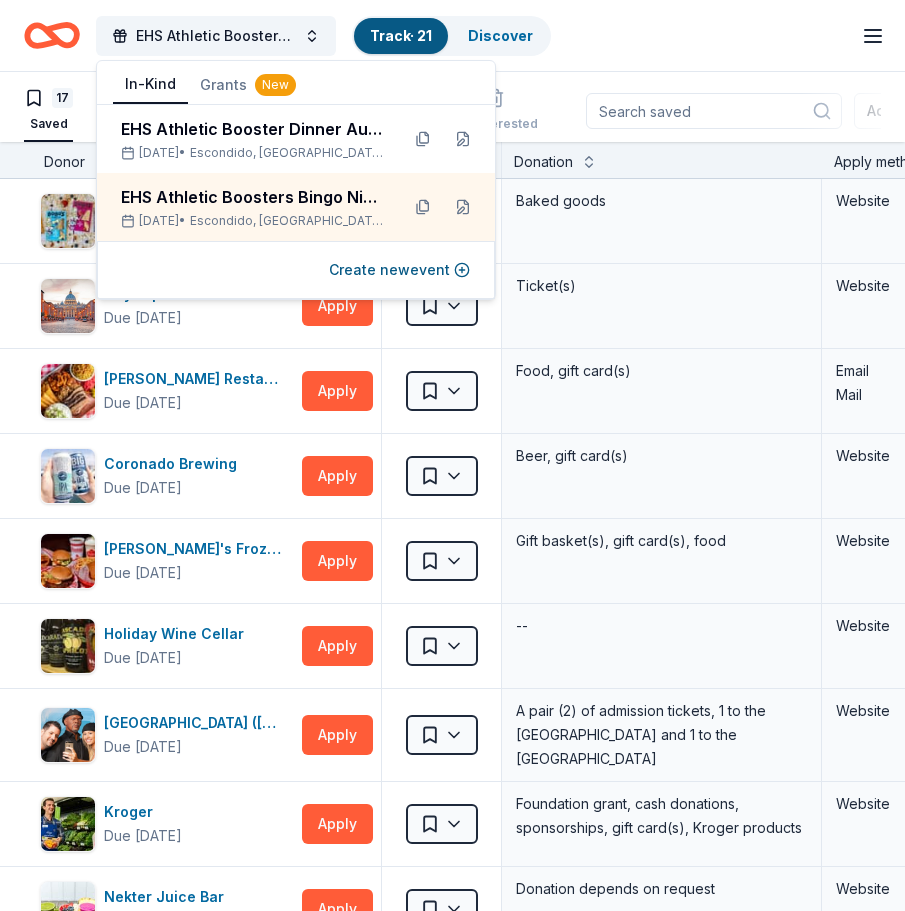click on "Track  · 21" at bounding box center [401, 36] 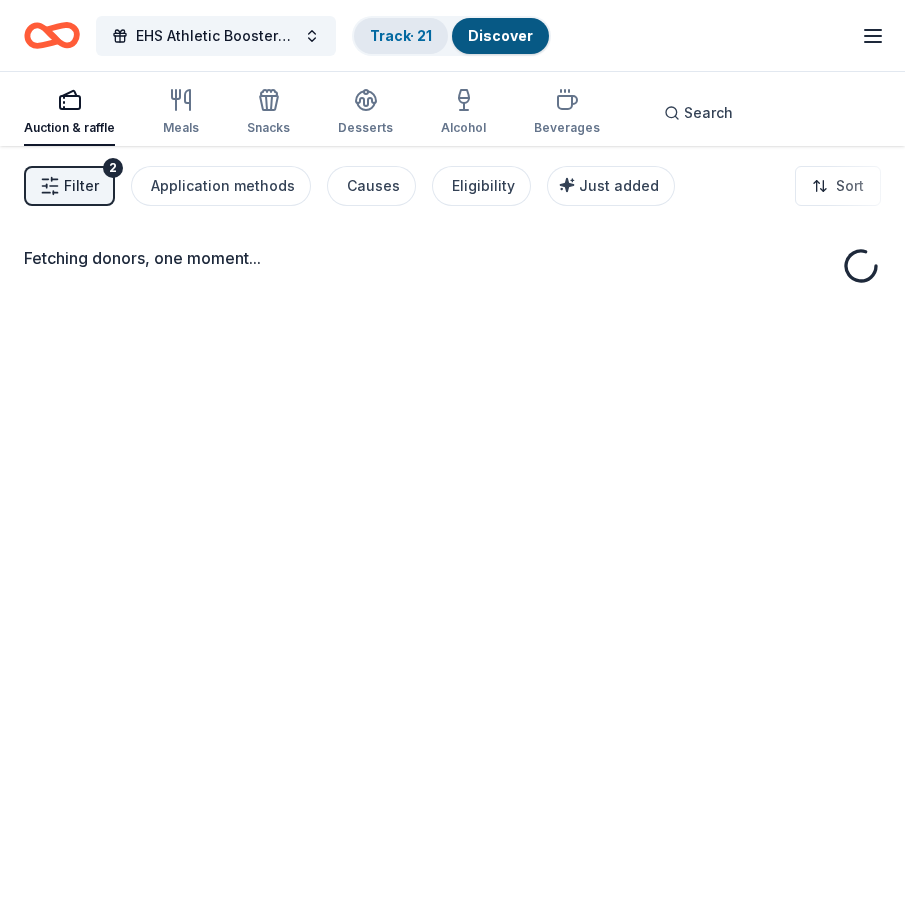 click on "Track  · 21" at bounding box center (401, 36) 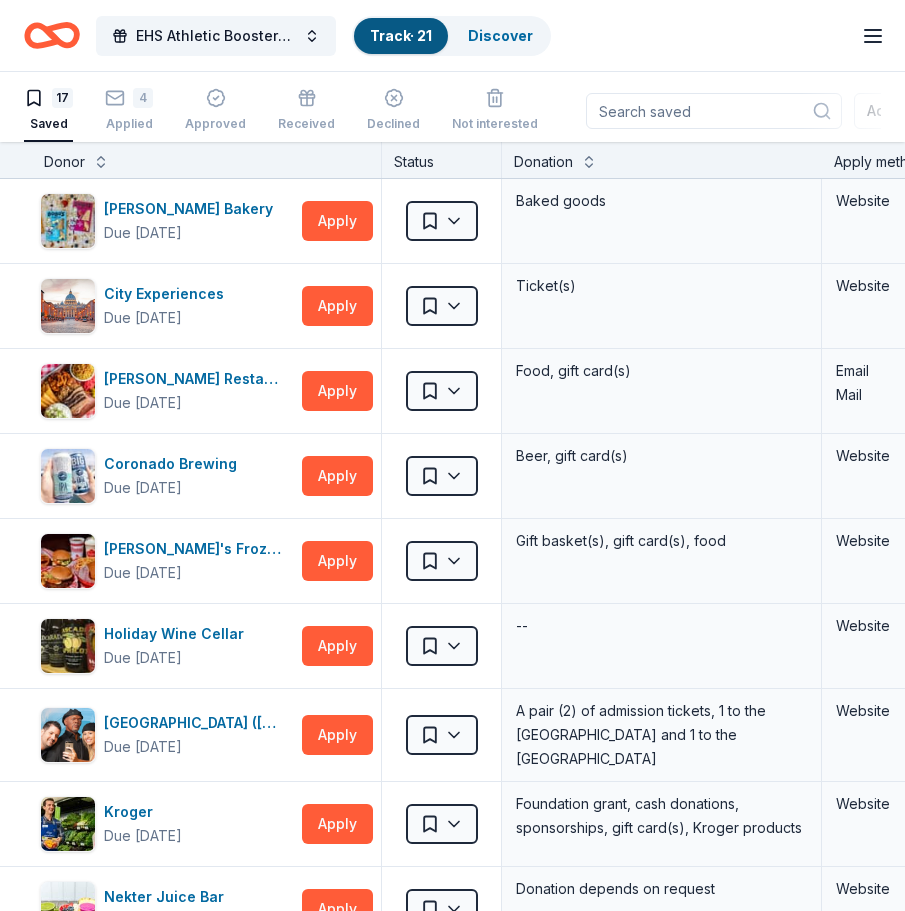 click on "Track  · 21" at bounding box center [401, 36] 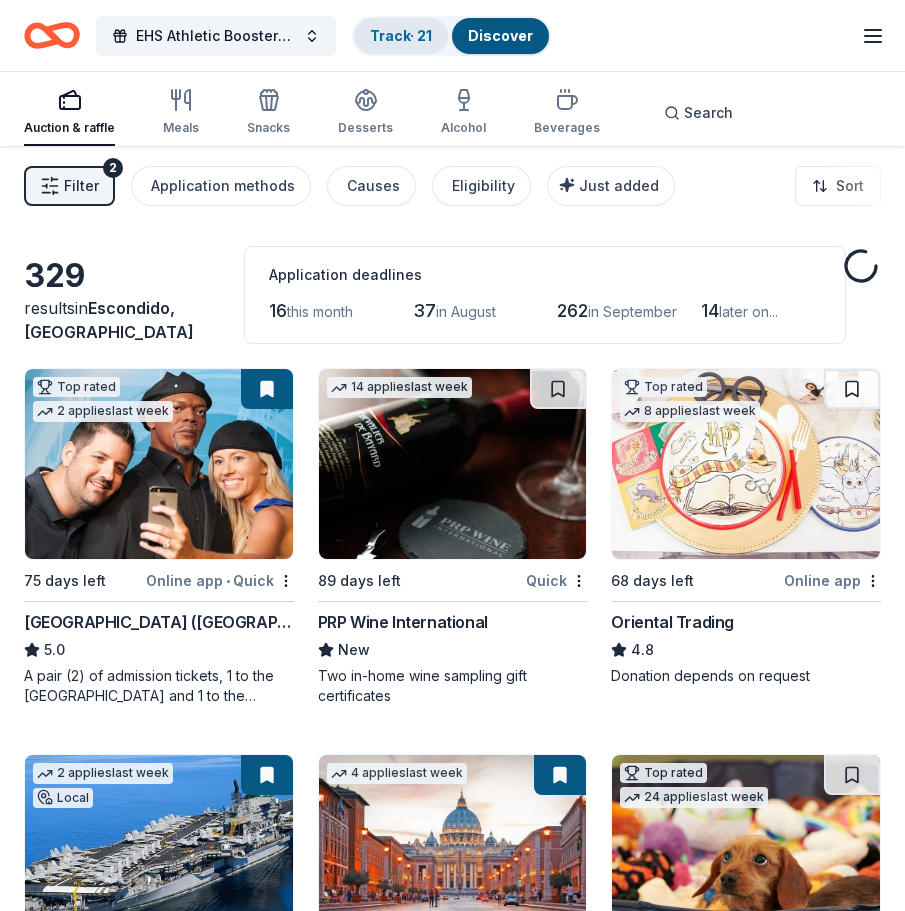 click on "Track  · 21" at bounding box center [401, 36] 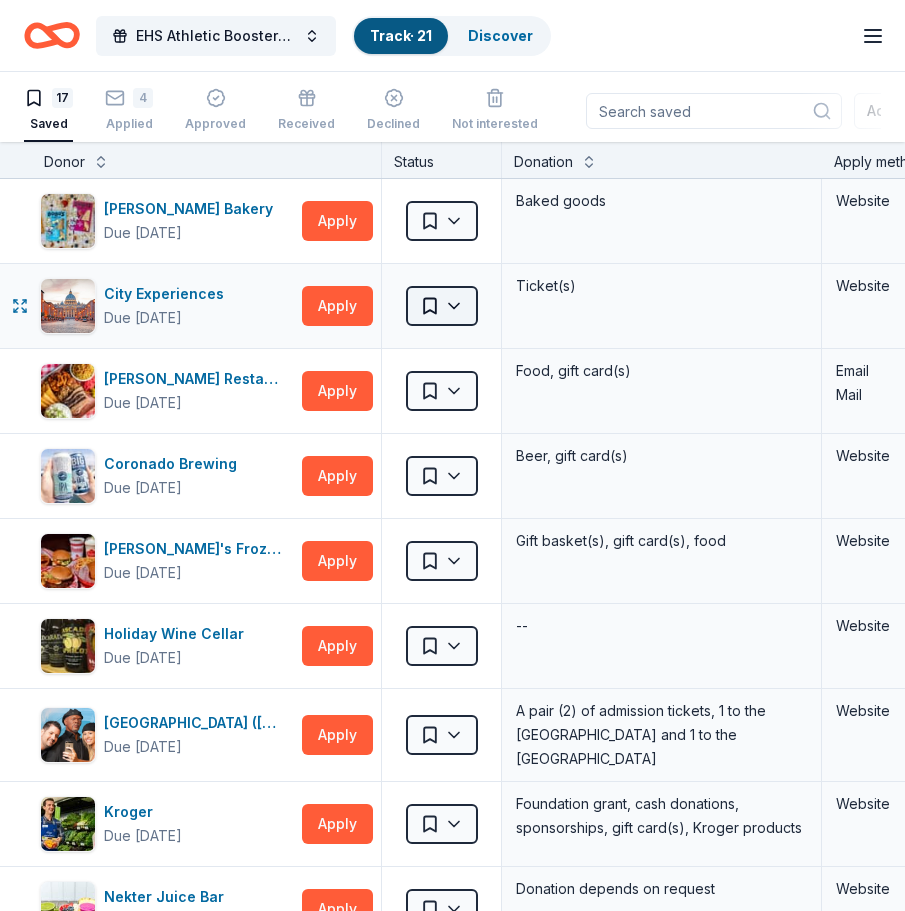 click on "EHS Athletic Boosters Bingo Night! Track  · 21 Discover Start free  trial $10 in rewards 17 Saved 4 Applied Approved Received Declined Not interested Add donor Export CSV Donor Status Donation Apply method Assignee Notes [PERSON_NAME] Bakery Due [DATE] Apply Saved Baked goods  Website City Experiences Due [DATE] Apply Saved Ticket(s) Website [PERSON_NAME] Restaurant Group Due [DATE] Apply Saved Food, gift card(s) Email Mail Coronado Brewing Due [DATE] Apply Saved Beer, gift card(s) Website [PERSON_NAME]'s Frozen Custard & Steakburgers Due [DATE] Apply Saved Gift basket(s), gift card(s), food Website Holiday Wine Cellar Due [DATE] Apply Saved -- Website [GEOGRAPHIC_DATA] ([GEOGRAPHIC_DATA]) Due [DATE] Apply Saved A pair (2) of admission tickets, 1 to the [GEOGRAPHIC_DATA] and 1 to the Guinness World Records Museum Website Kroger Due [DATE] Apply Saved Foundation grant, cash donations, sponsorships, gift card(s), Kroger products Website Nekter Juice Bar Due [DATE] Apply Saved Website Safeway Apply" at bounding box center (452, 455) 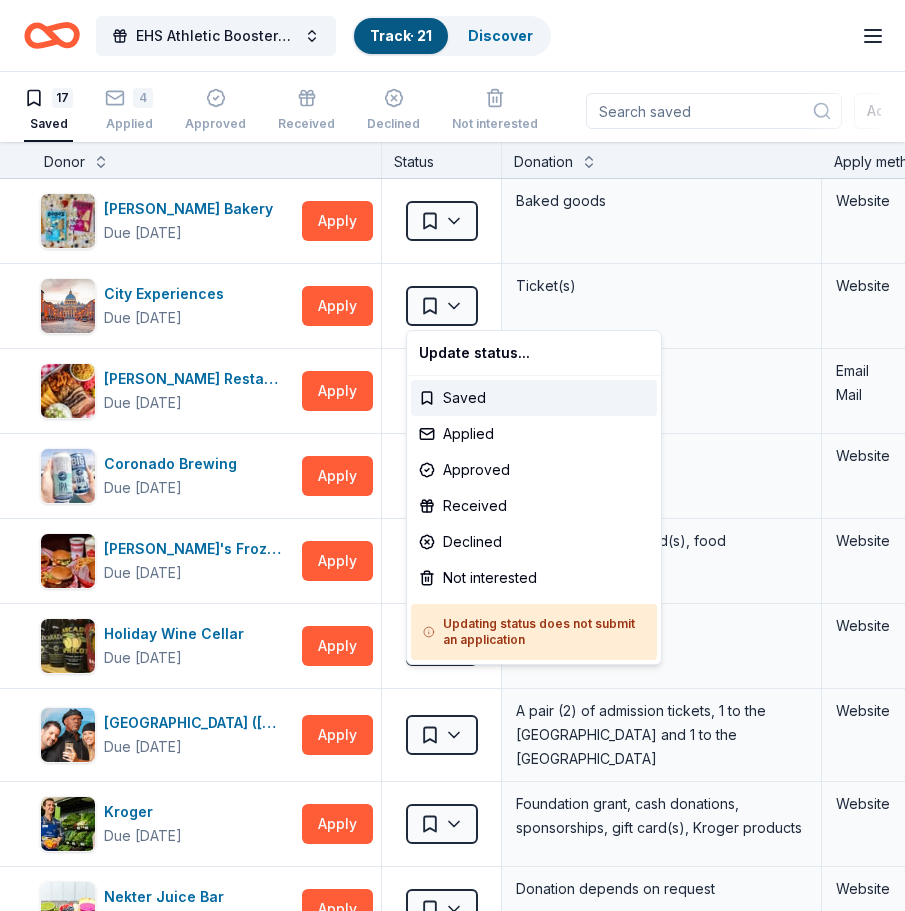 click on "EHS Athletic Boosters Bingo Night! Track  · 21 Discover Start free  trial $10 in rewards 17 Saved 4 Applied Approved Received Declined Not interested Add donor Export CSV Donor Status Donation Apply method Assignee Notes [PERSON_NAME] Bakery Due [DATE] Apply Saved Baked goods  Website City Experiences Due [DATE] Apply Saved Ticket(s) Website [PERSON_NAME] Restaurant Group Due [DATE] Apply Saved Food, gift card(s) Email Mail Coronado Brewing Due [DATE] Apply Saved Beer, gift card(s) Website [PERSON_NAME]'s Frozen Custard & Steakburgers Due [DATE] Apply Saved Gift basket(s), gift card(s), food Website Holiday Wine Cellar Due [DATE] Apply Saved -- Website [GEOGRAPHIC_DATA] ([GEOGRAPHIC_DATA]) Due [DATE] Apply Saved A pair (2) of admission tickets, 1 to the [GEOGRAPHIC_DATA] and 1 to the Guinness World Records Museum Website Kroger Due [DATE] Apply Saved Foundation grant, cash donations, sponsorships, gift card(s), Kroger products Website Nekter Juice Bar Due [DATE] Apply Saved Website Safeway Apply" at bounding box center [452, 455] 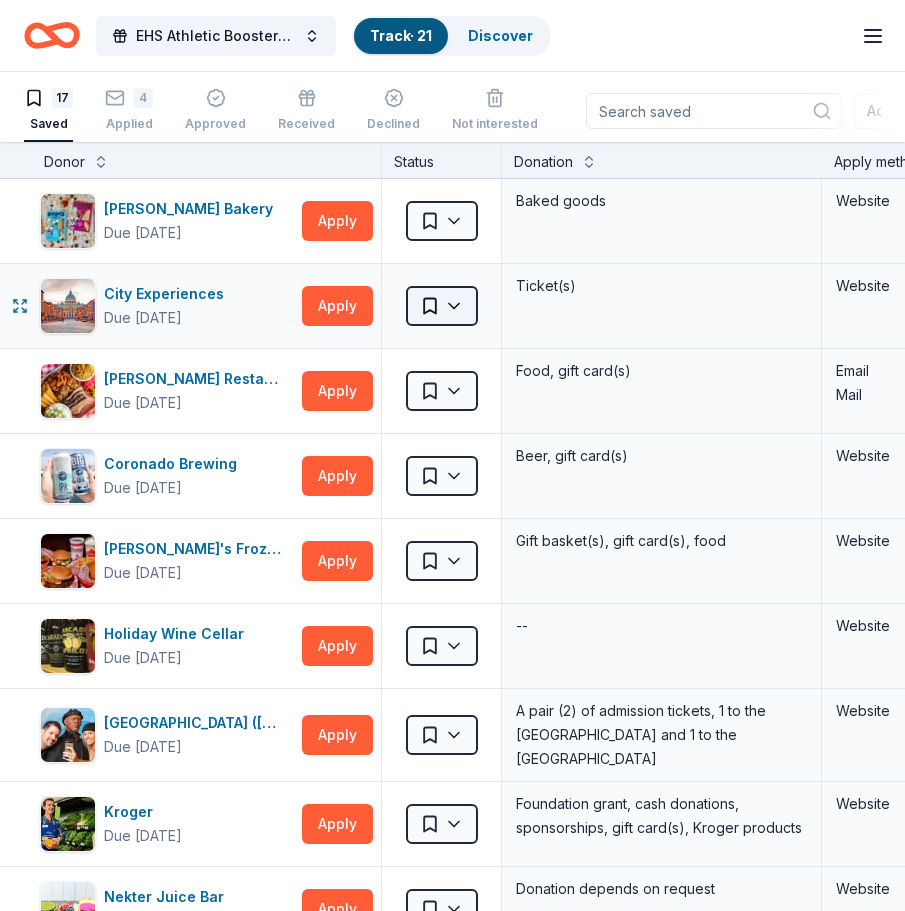 click on "EHS Athletic Boosters Bingo Night! Track  · 21 Discover Start free  trial $10 in rewards 17 Saved 4 Applied Approved Received Declined Not interested Add donor Export CSV Donor Status Donation Apply method Assignee Notes [PERSON_NAME] Bakery Due [DATE] Apply Saved Baked goods  Website City Experiences Due [DATE] Apply Saved Ticket(s) Website [PERSON_NAME] Restaurant Group Due [DATE] Apply Saved Food, gift card(s) Email Mail Coronado Brewing Due [DATE] Apply Saved Beer, gift card(s) Website [PERSON_NAME]'s Frozen Custard & Steakburgers Due [DATE] Apply Saved Gift basket(s), gift card(s), food Website Holiday Wine Cellar Due [DATE] Apply Saved -- Website [GEOGRAPHIC_DATA] ([GEOGRAPHIC_DATA]) Due [DATE] Apply Saved A pair (2) of admission tickets, 1 to the [GEOGRAPHIC_DATA] and 1 to the Guinness World Records Museum Website Kroger Due [DATE] Apply Saved Foundation grant, cash donations, sponsorships, gift card(s), Kroger products Website Nekter Juice Bar Due [DATE] Apply Saved Website Safeway Apply" at bounding box center (452, 455) 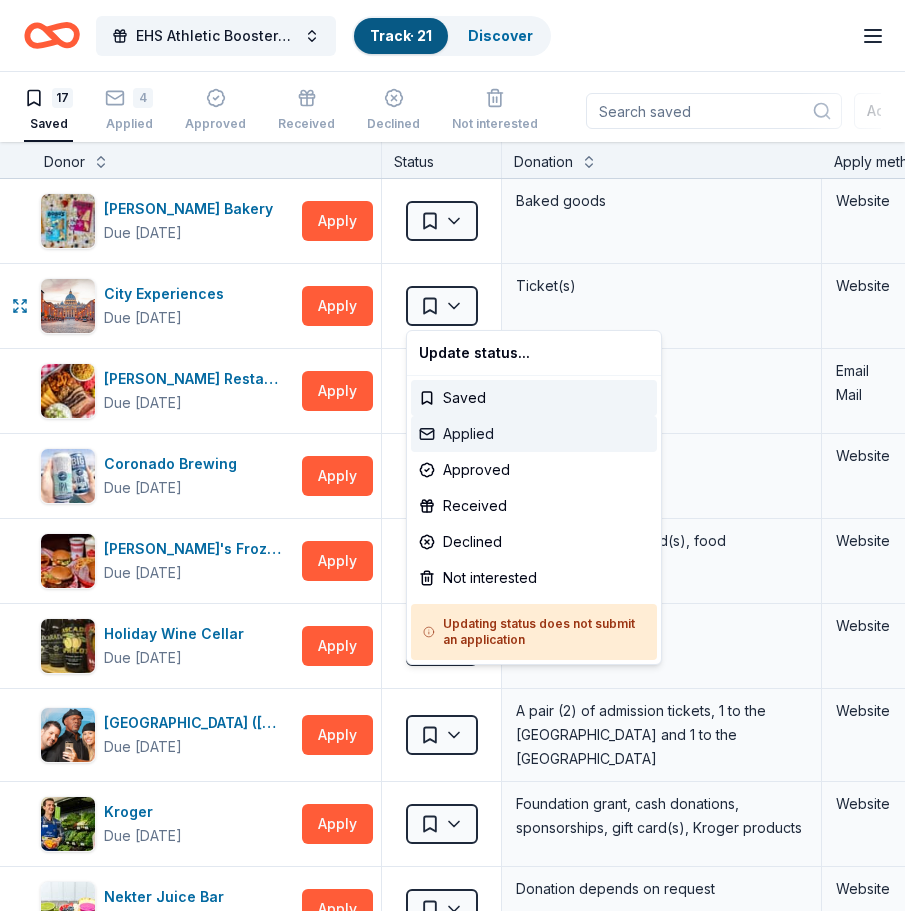 click on "Applied" at bounding box center (534, 434) 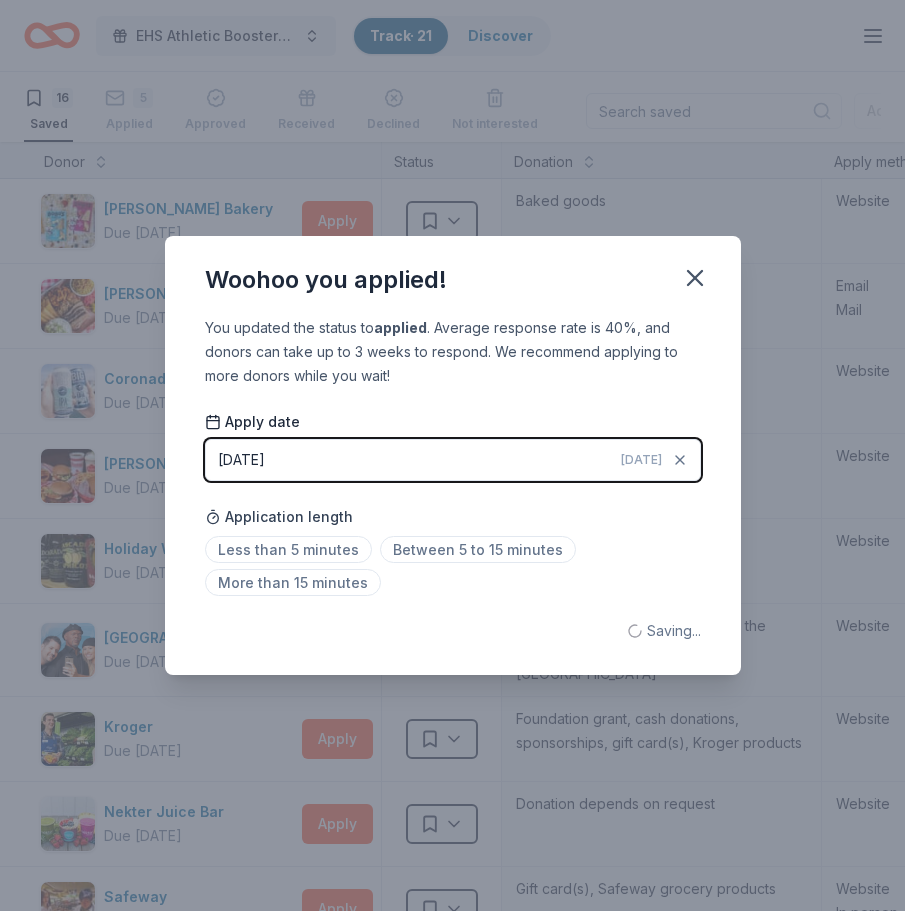 click on "[DATE] [DATE]" at bounding box center (453, 460) 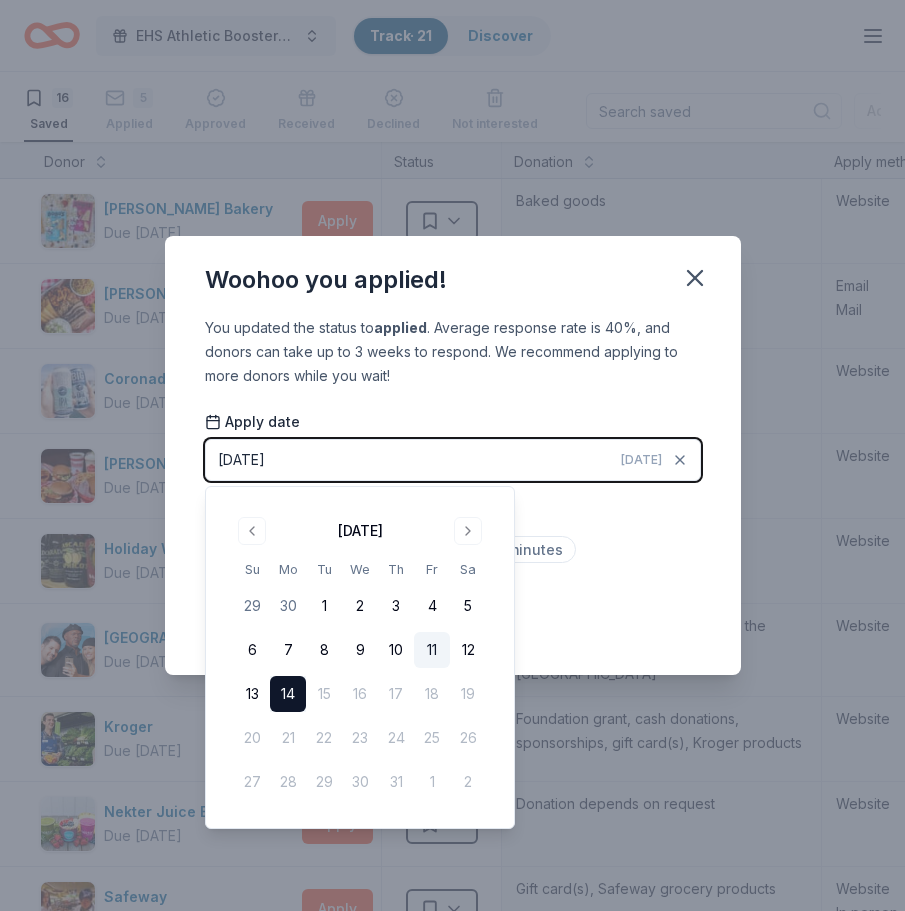 click on "11" at bounding box center [432, 650] 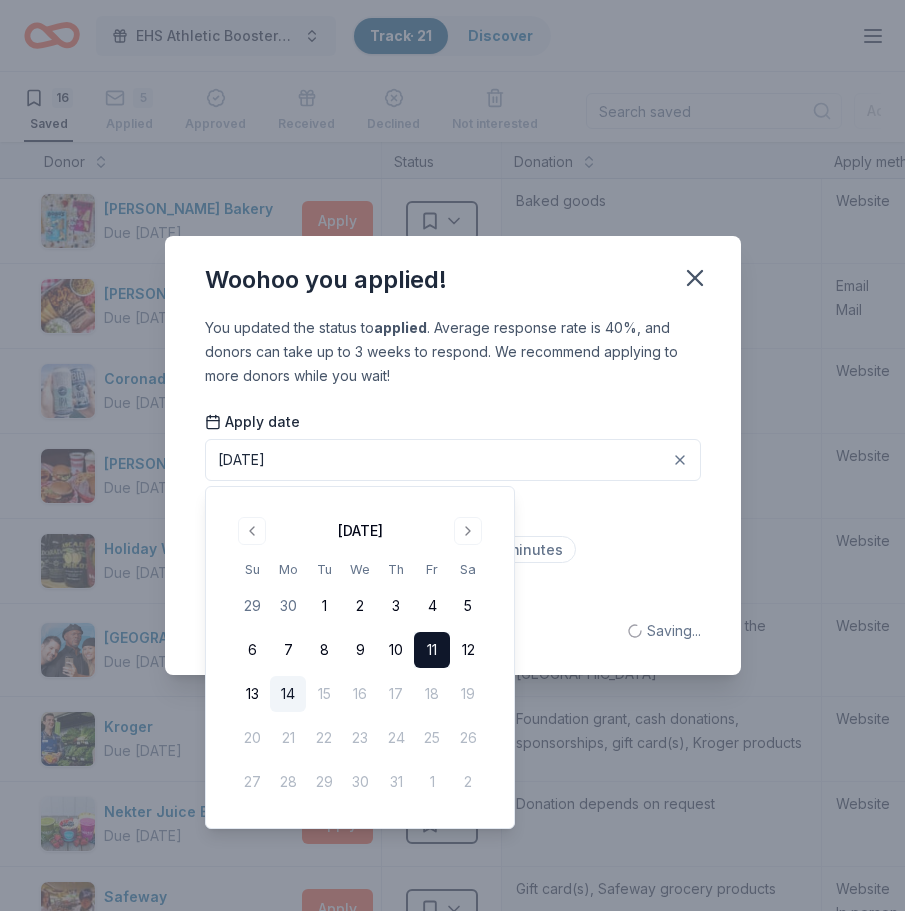 click on "Apply date [DATE] Application length Less than 5 minutes Between 5 to 15 minutes More than 15 minutes" at bounding box center (453, 508) 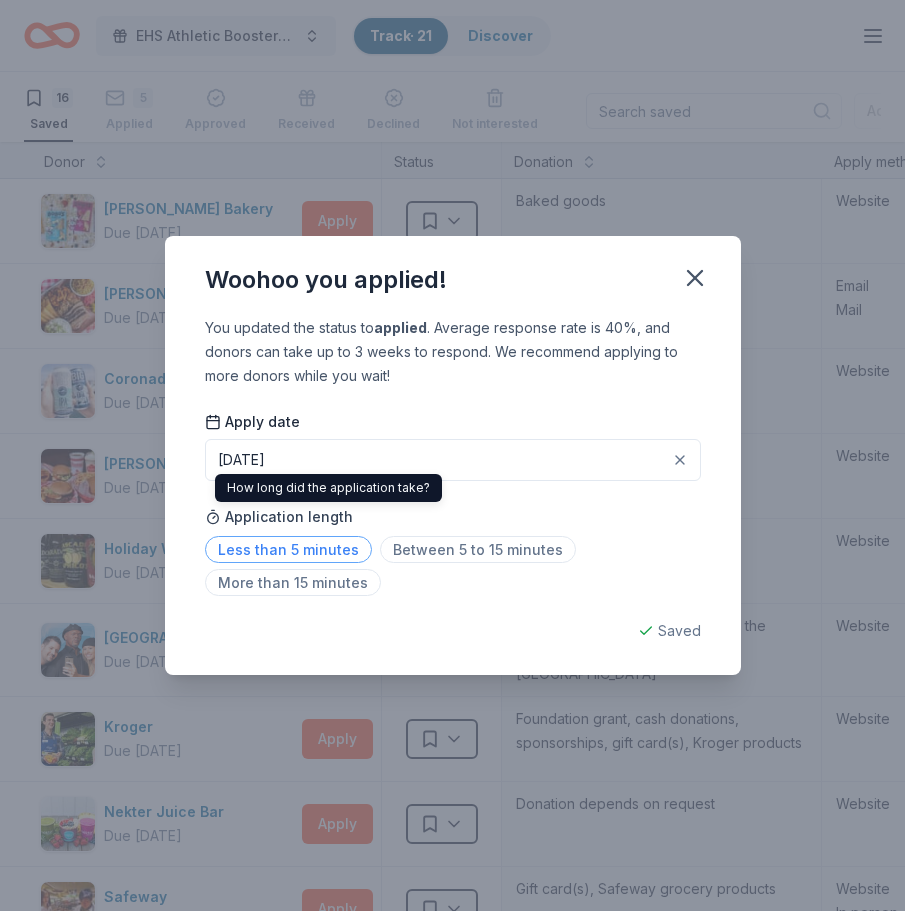 click on "Less than 5 minutes" at bounding box center [288, 549] 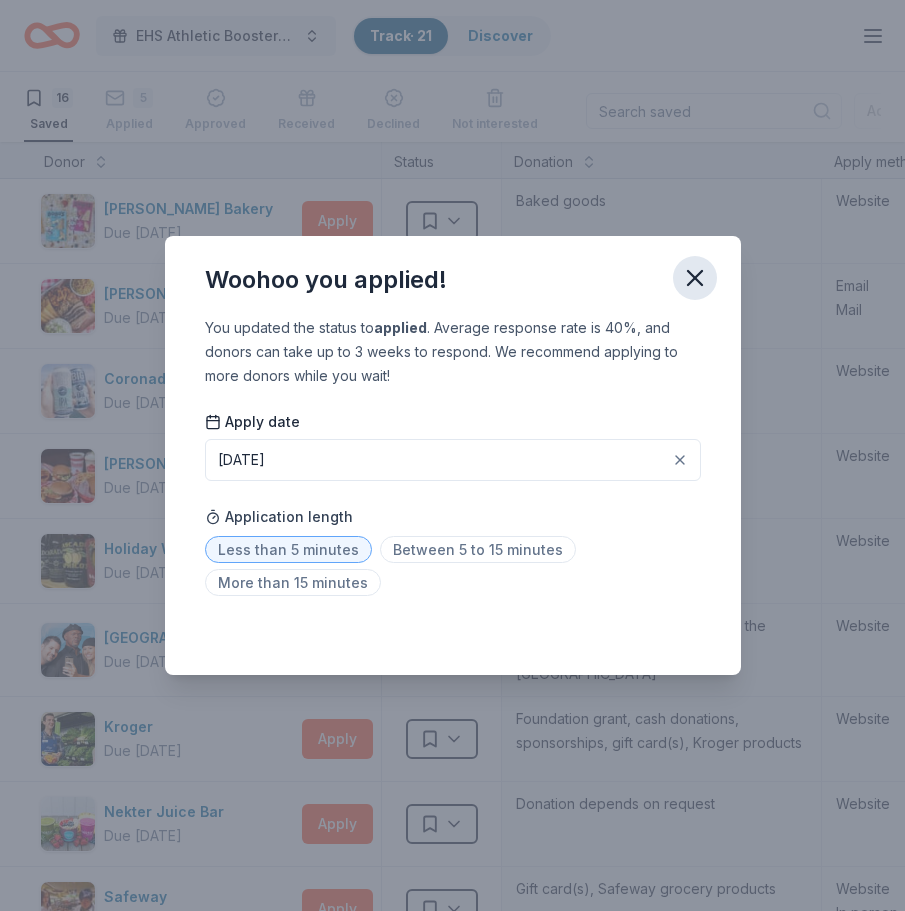 click 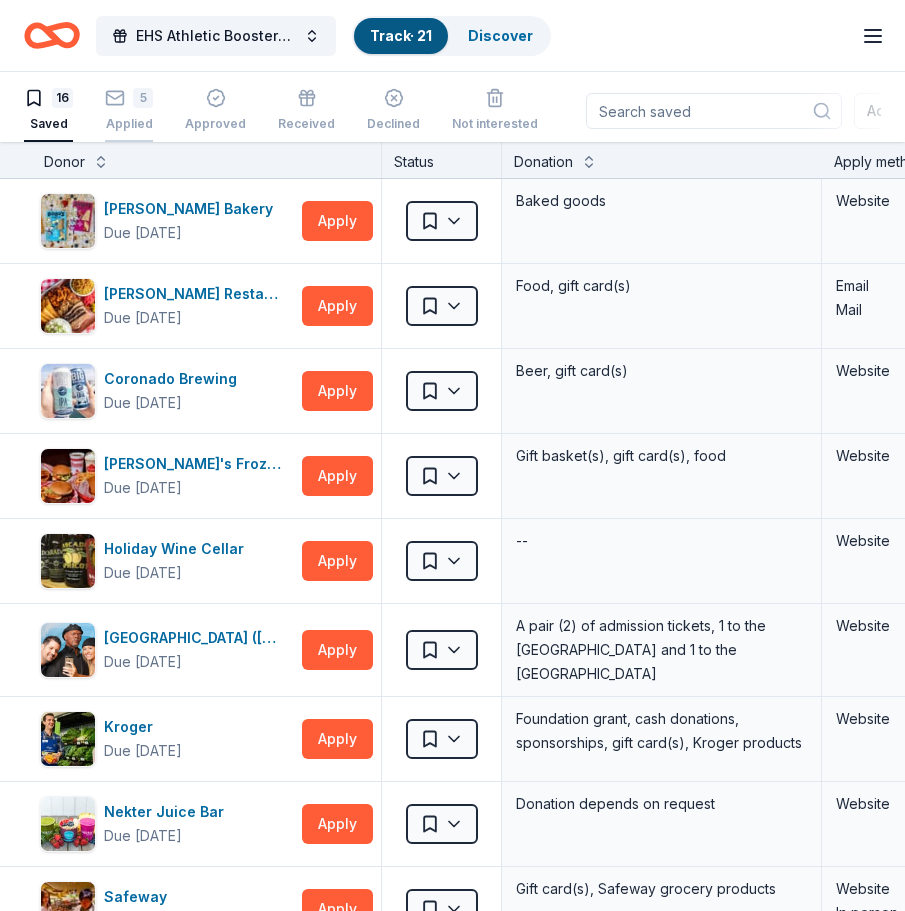 click on "5" at bounding box center [129, 87] 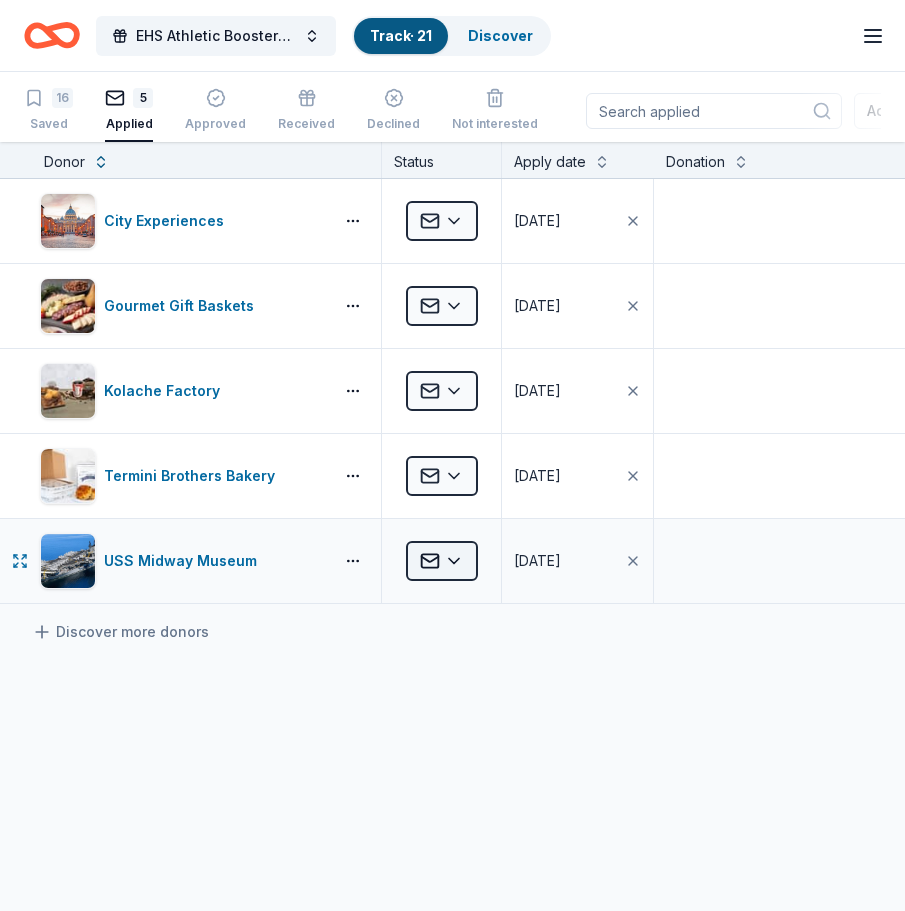 click on "EHS Athletic Boosters Bingo Night! Track  · 21 Discover Start free  trial $10 in rewards 16 Saved 5 Applied Approved Received Declined Not interested Add donor Export CSV Donor Status Apply date Donation Value Assignee Notes City Experiences Applied [DATE] $ Gourmet Gift Baskets Applied [DATE] $ Kolache Factory Applied [DATE] $ Termini Brothers Bakery Applied [DATE] $ USS Midway Museum Applied [DATE] $   Discover more donors Saved" at bounding box center (452, 455) 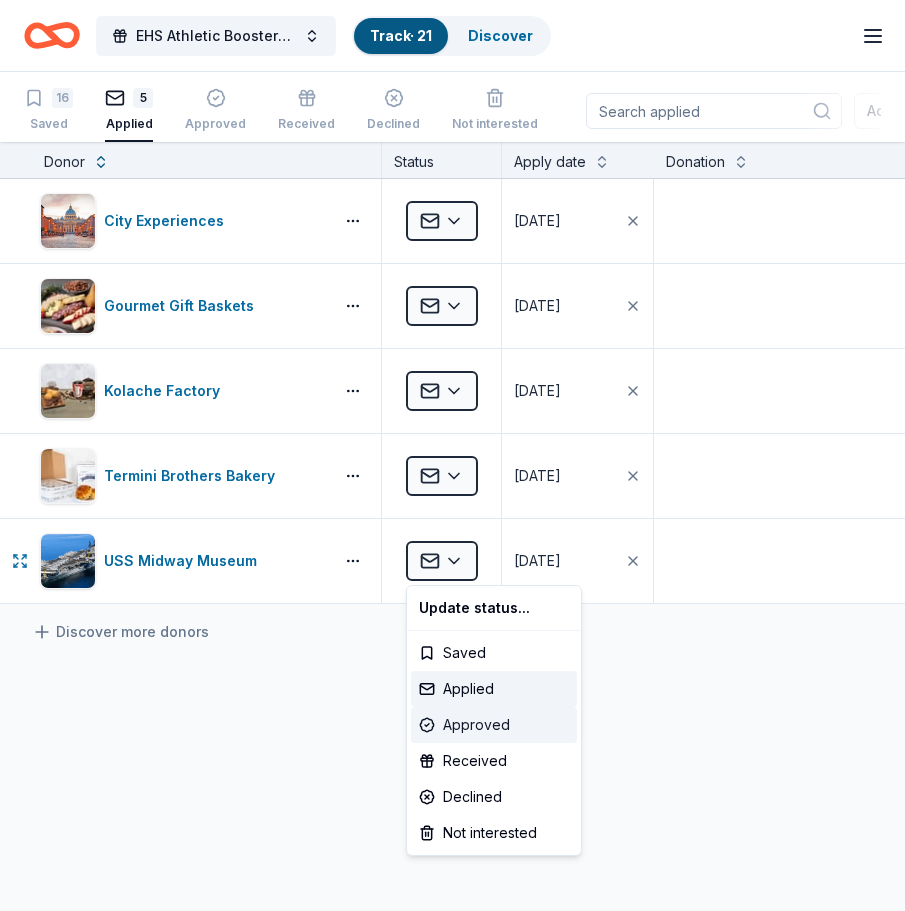 click on "Approved" at bounding box center [494, 725] 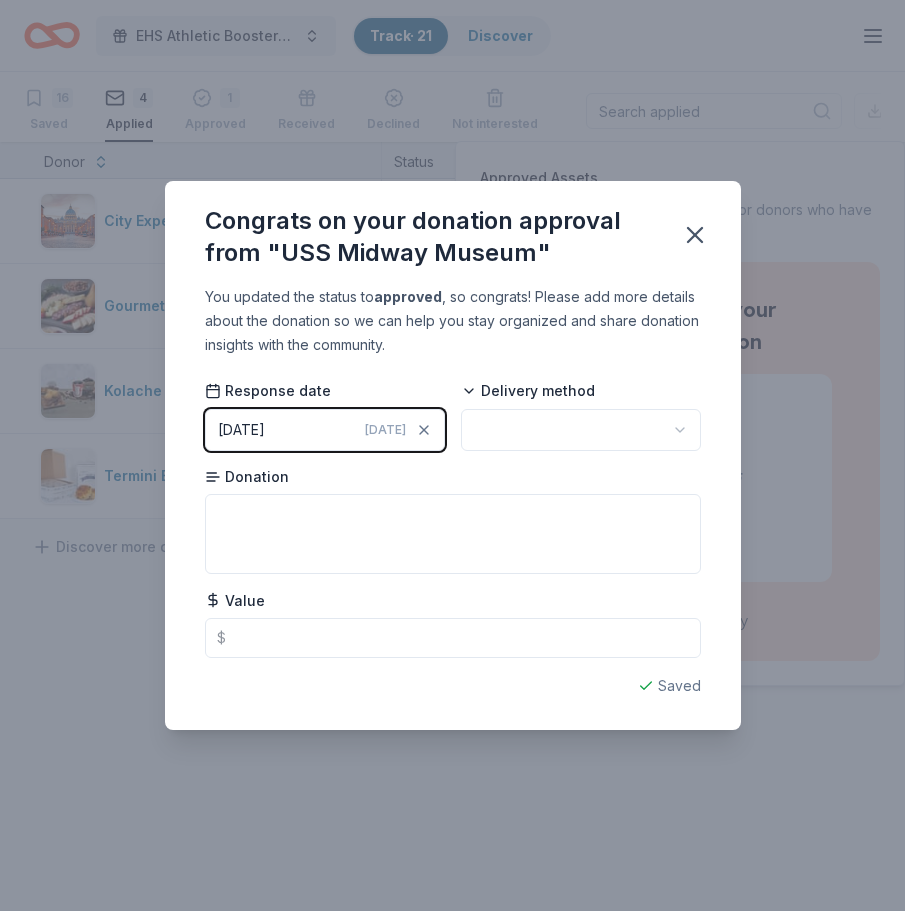 click on "EHS Athletic Boosters Bingo Night! Track  · 21 Discover Start free  trial $10 in rewards 16 Saved 4 Applied 1 Approved Received Declined Not interested  Approved assets Add donor Export CSV Donor Status Apply date Donation Value Assignee Notes City Experiences Applied [DATE] $ Gourmet Gift Baskets Applied [DATE] $ Kolache Factory Applied [DATE] $ Termini Brothers Bakery Applied [DATE] $   Discover more donors Saved Approved Assets Download shoutout images and logos for donors who have approved your requests. Thank   you for your in-kind donation Congrats on your donation approval from "USS Midway Museum" You updated the status to  approved , so congrats! Please add more details about the donation so we can help you stay organized and share donation insights with the community. Response date [DATE] [DATE] Delivery method Donation Value $ Saved" at bounding box center (452, 455) 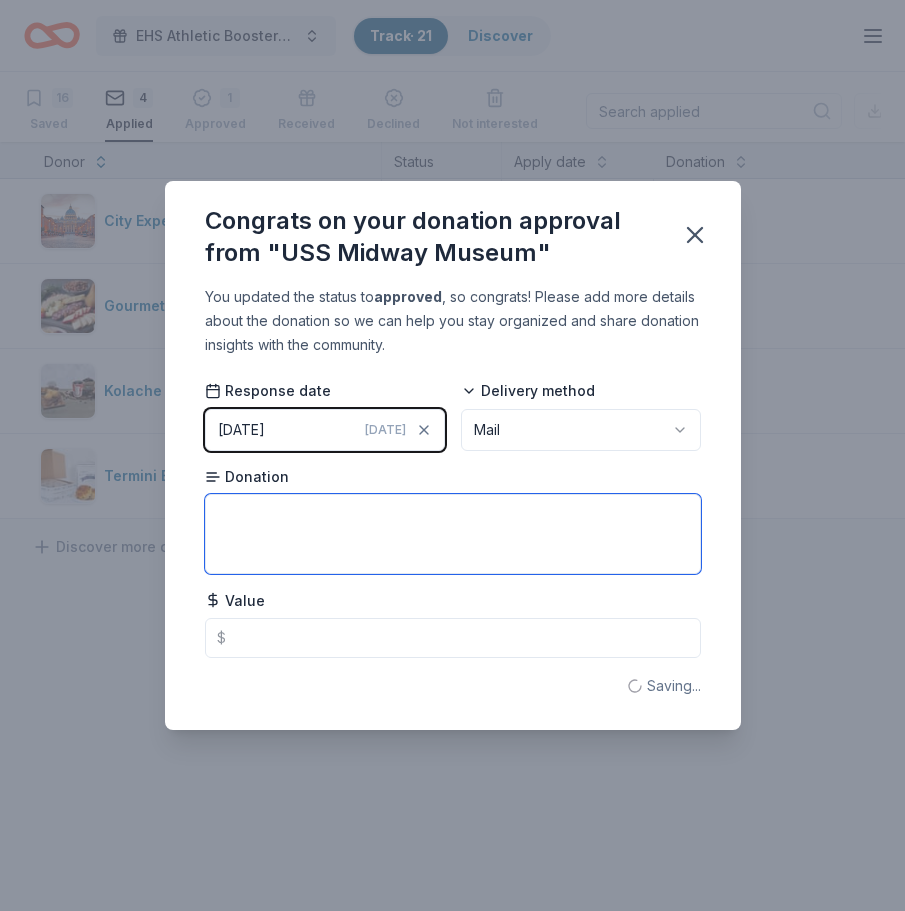 click at bounding box center (453, 534) 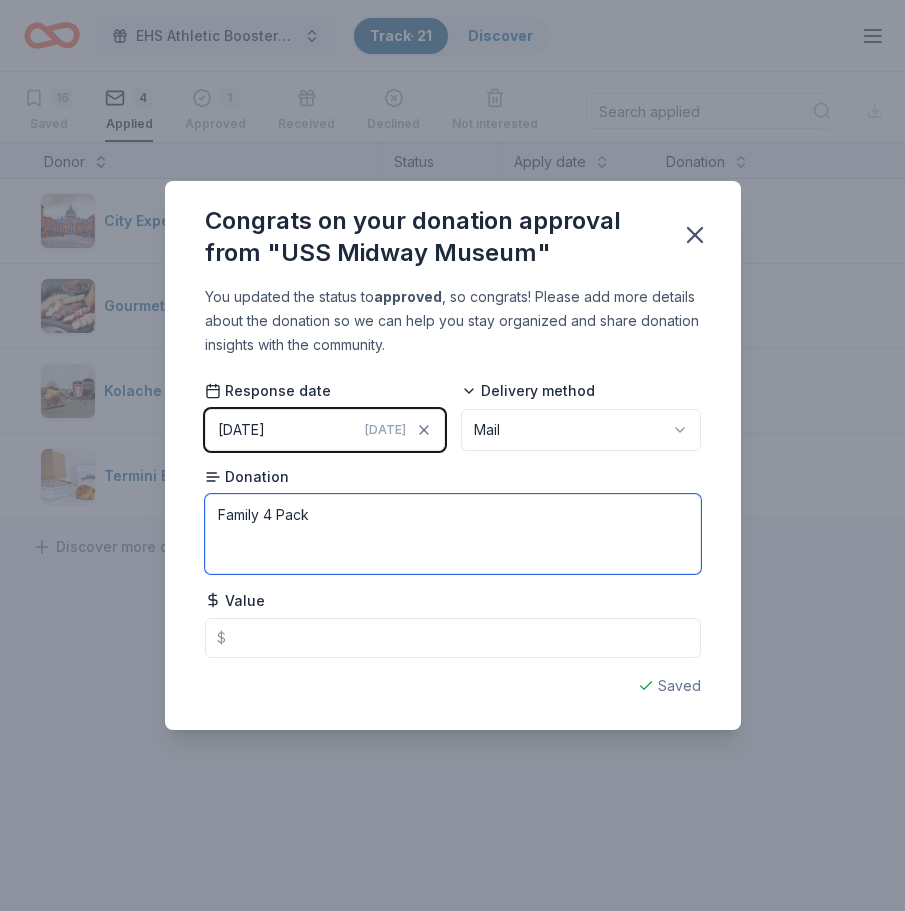 type on "Family 4 Pack" 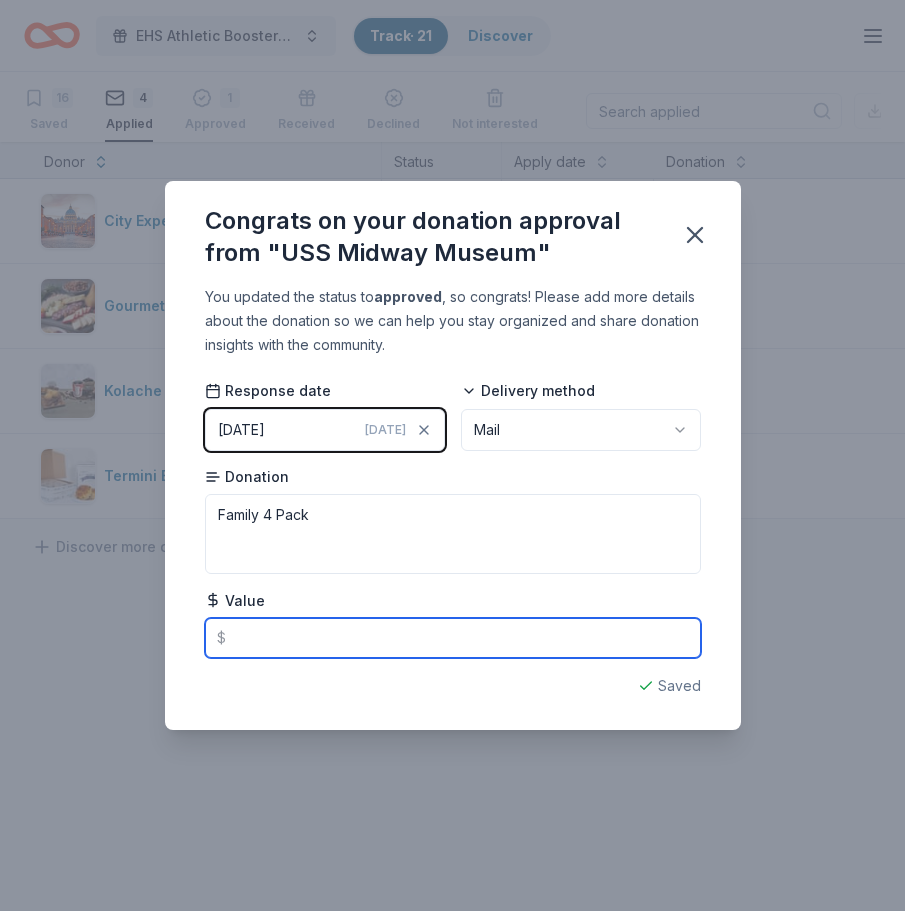 click at bounding box center [453, 638] 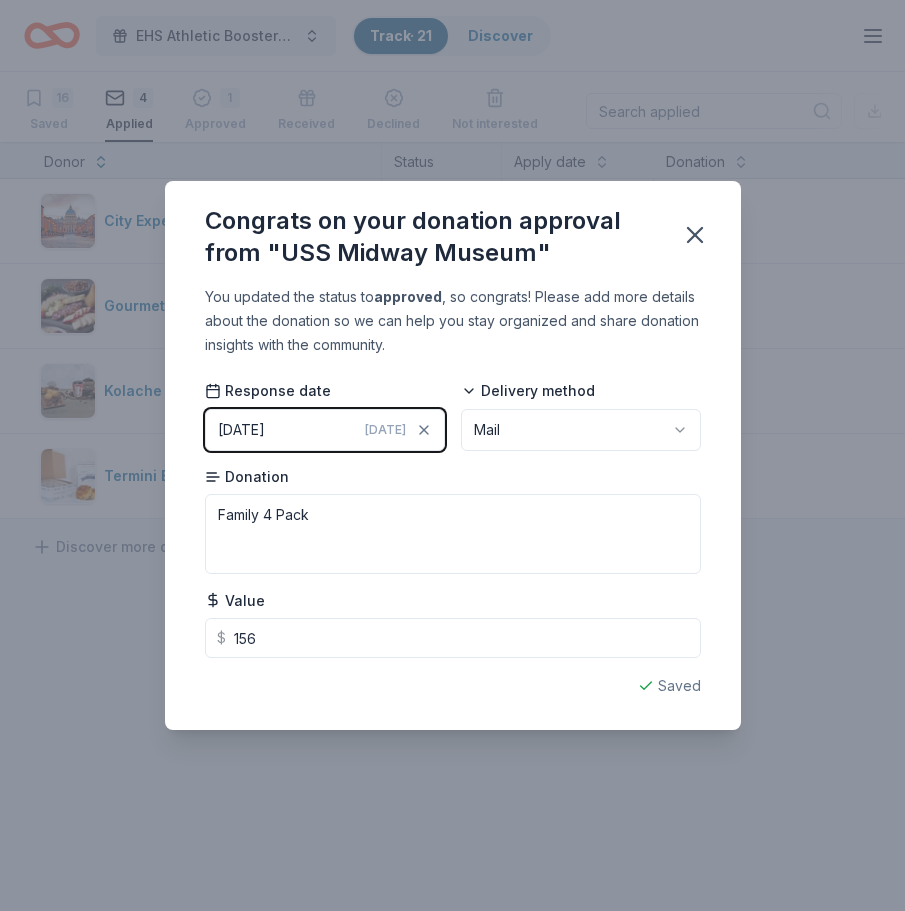 type on "156.00" 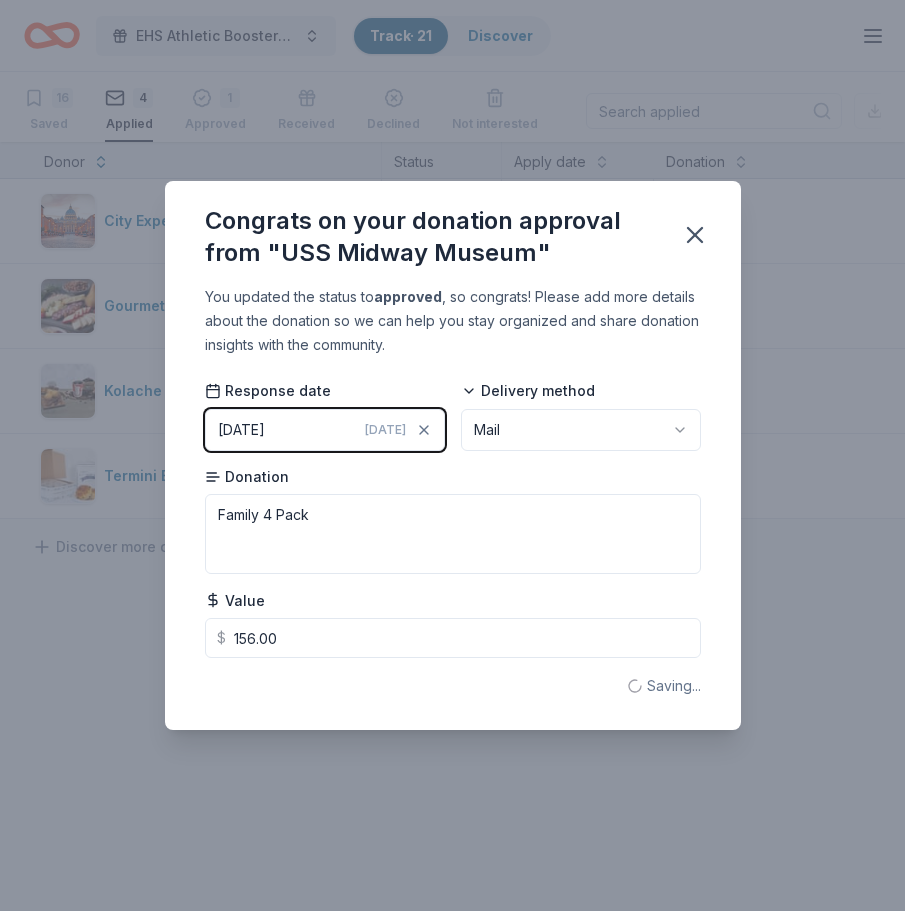 click on "Saving..." at bounding box center (453, 686) 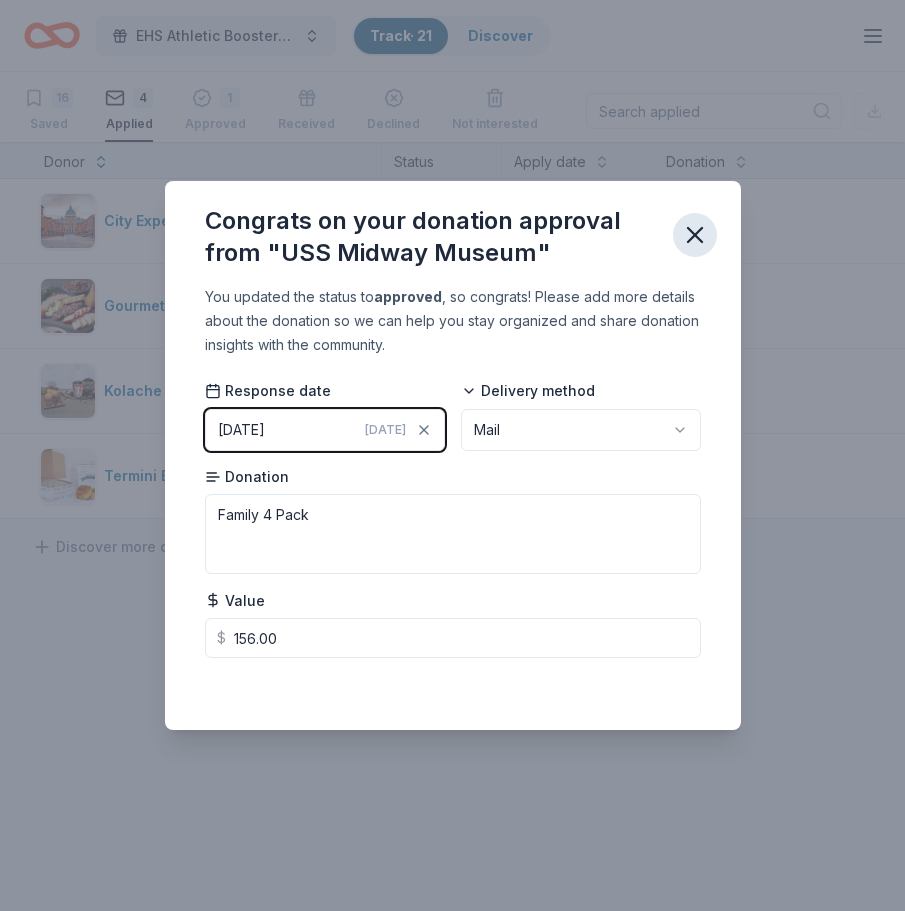 click 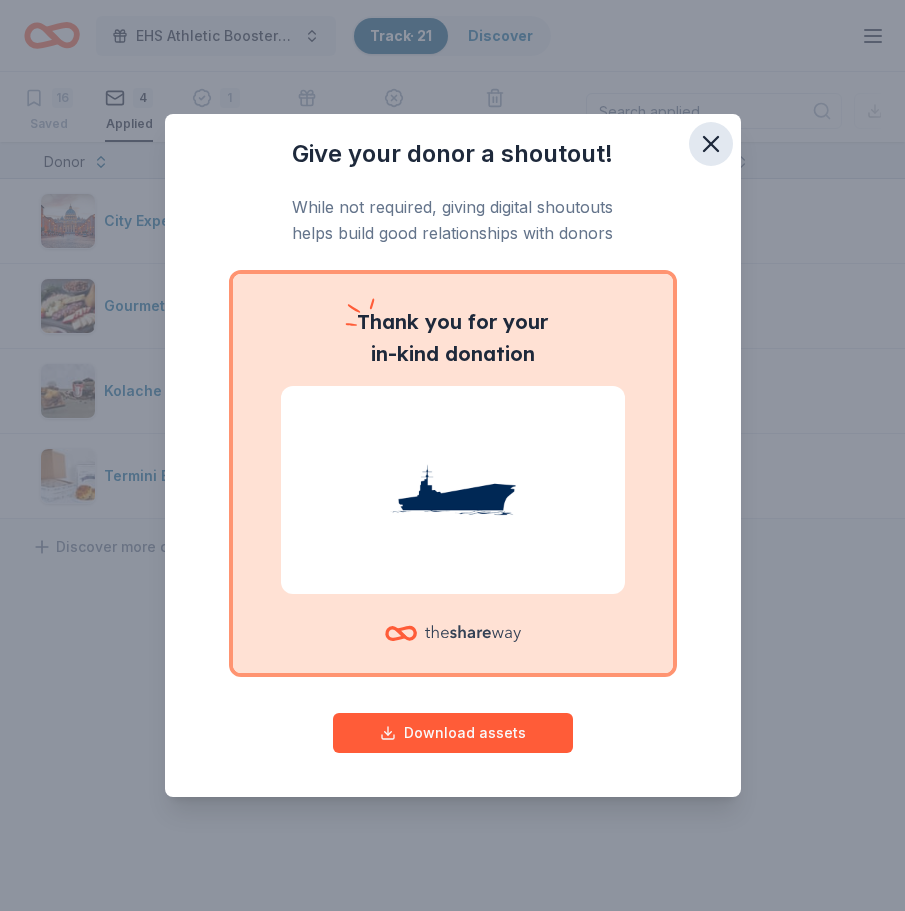 click 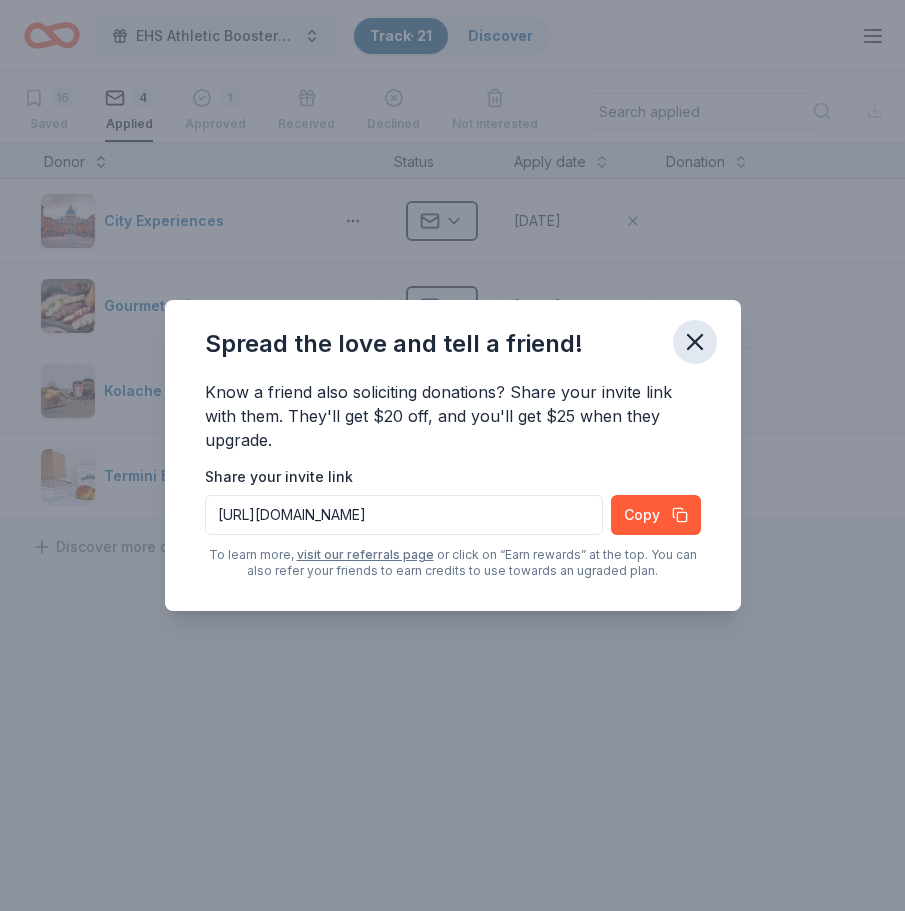 click at bounding box center (695, 342) 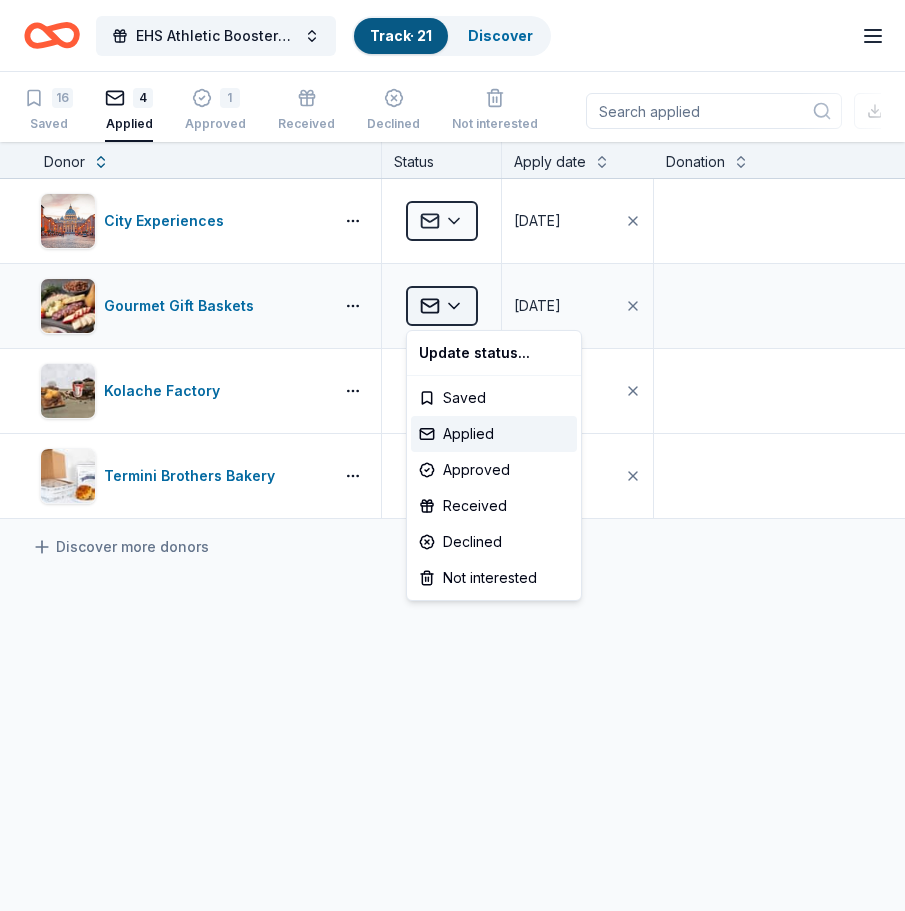 click on "EHS Athletic Boosters Bingo Night! Track  · 21 Discover Start free  trial $10 in rewards 16 Saved 4 Applied 1 Approved Received Declined Not interested  Approved assets Add donor Export CSV Donor Status Apply date Donation Value Assignee Notes City Experiences Applied [DATE] $ Gourmet Gift Baskets Applied [DATE] $ Kolache Factory Applied [DATE] $ Termini Brothers Bakery Applied [DATE] $   Discover more donors Saved Update status... Saved Applied Approved Received Declined Not interested" at bounding box center (452, 455) 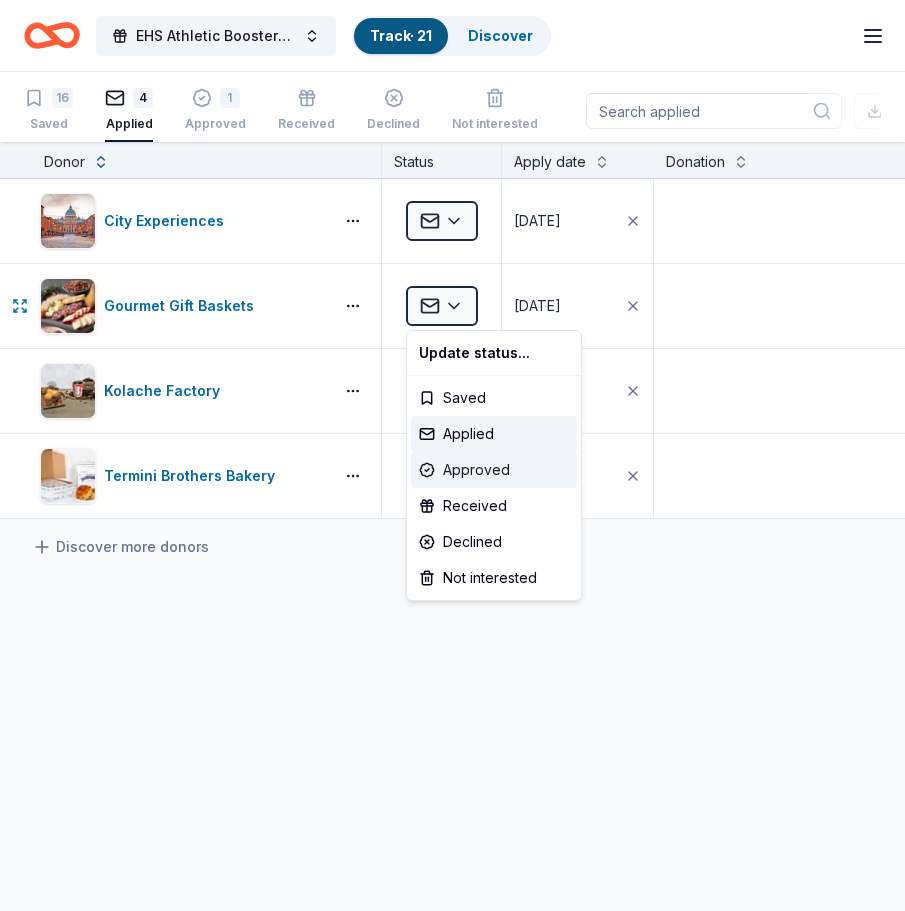 click on "Approved" at bounding box center [494, 470] 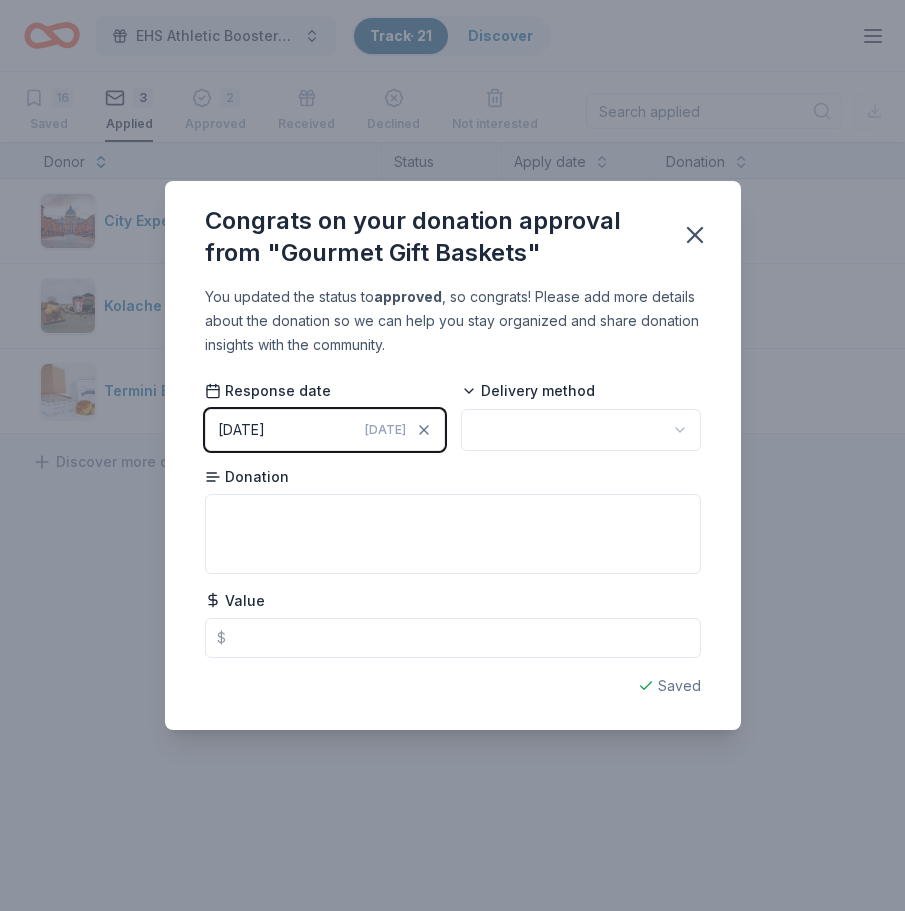 click on "EHS Athletic Boosters Bingo Night! Track  · 21 Discover Start free  trial $10 in rewards 16 Saved 3 Applied 2 Approved Received Declined Not interested  Approved assets Add donor Export CSV Donor Status Apply date Donation Value Assignee Notes City Experiences Applied [DATE] $ Kolache Factory Applied [DATE] $ Termini Brothers Bakery Applied [DATE] $   Discover more donors Saved Congrats on your donation approval from "Gourmet Gift Baskets" You updated the status to  approved , so congrats! Please add more details about the donation so we can help you stay organized and share donation insights with the community. Response date [DATE] [DATE] Delivery method Donation Value $ Saved" at bounding box center (452, 455) 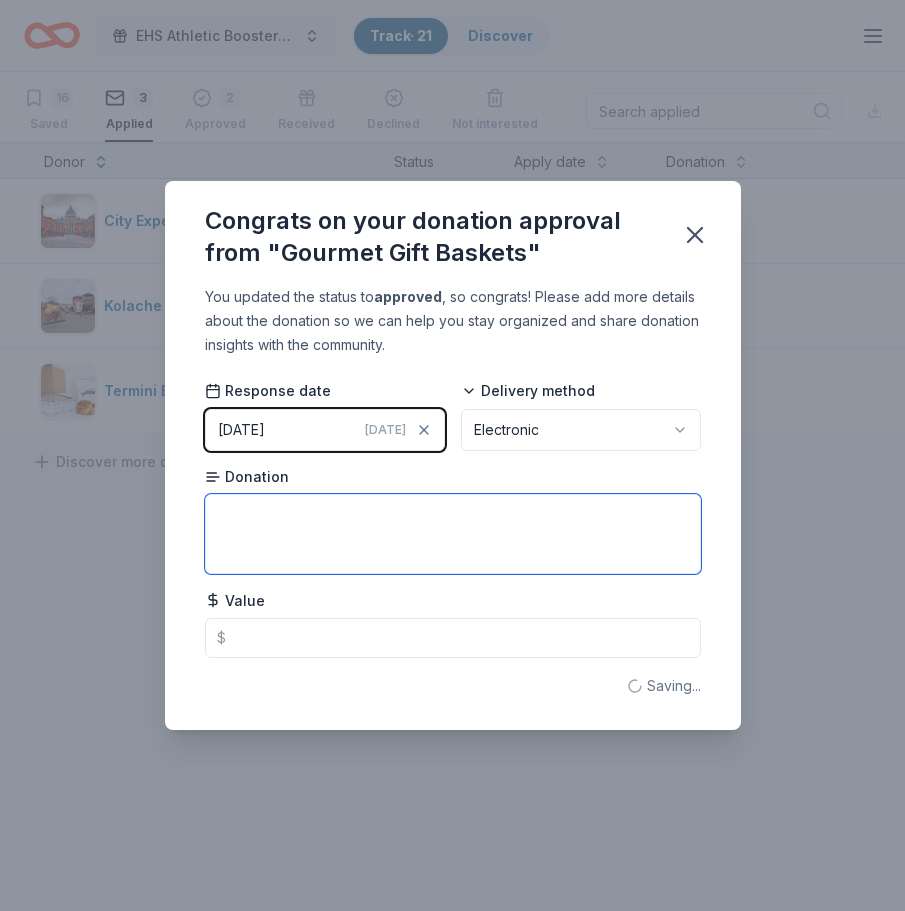 click at bounding box center [453, 534] 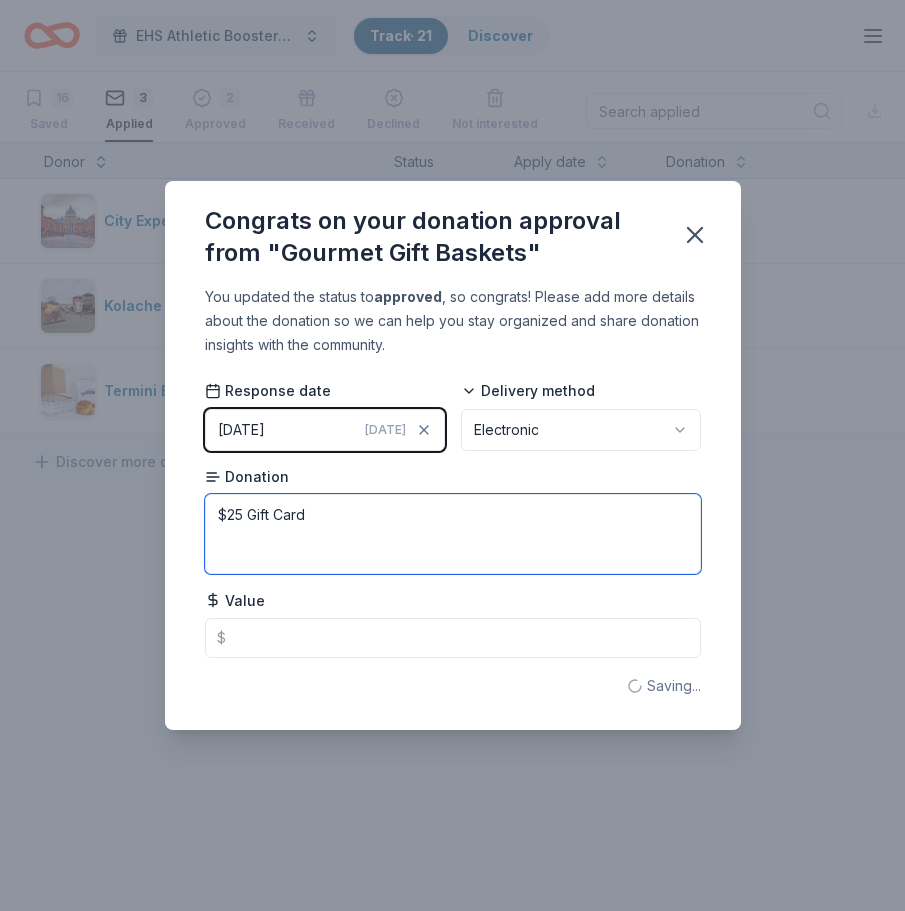 type on "$25 Gift Card" 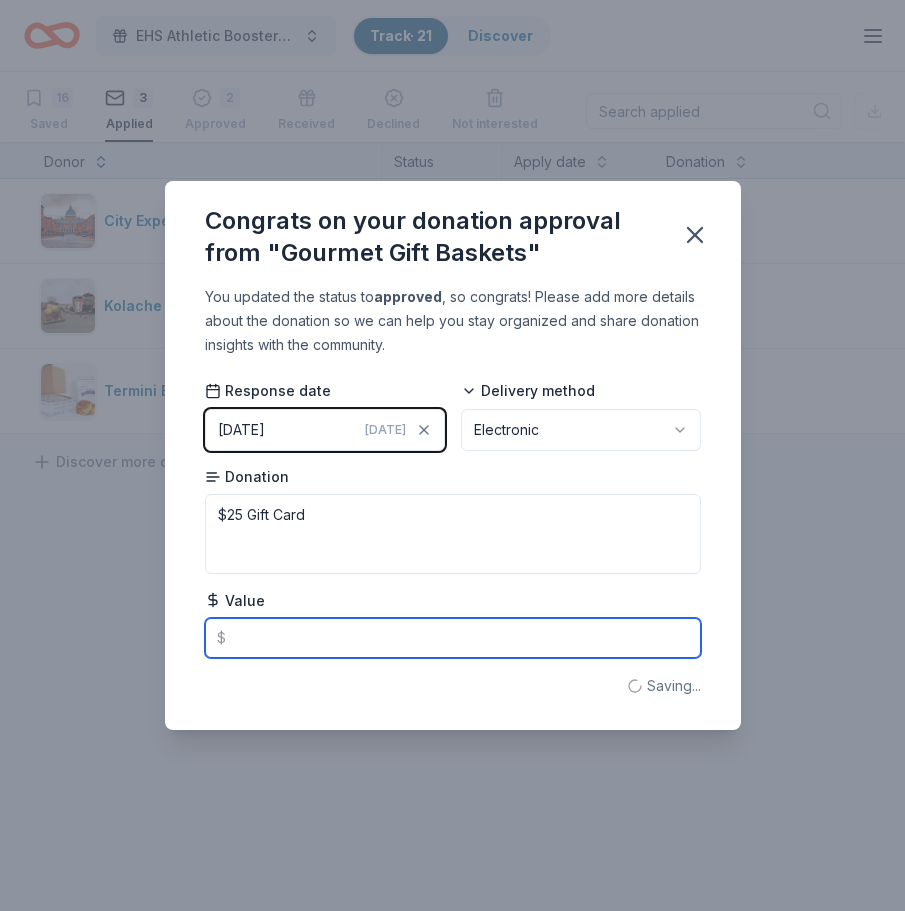 click at bounding box center (453, 638) 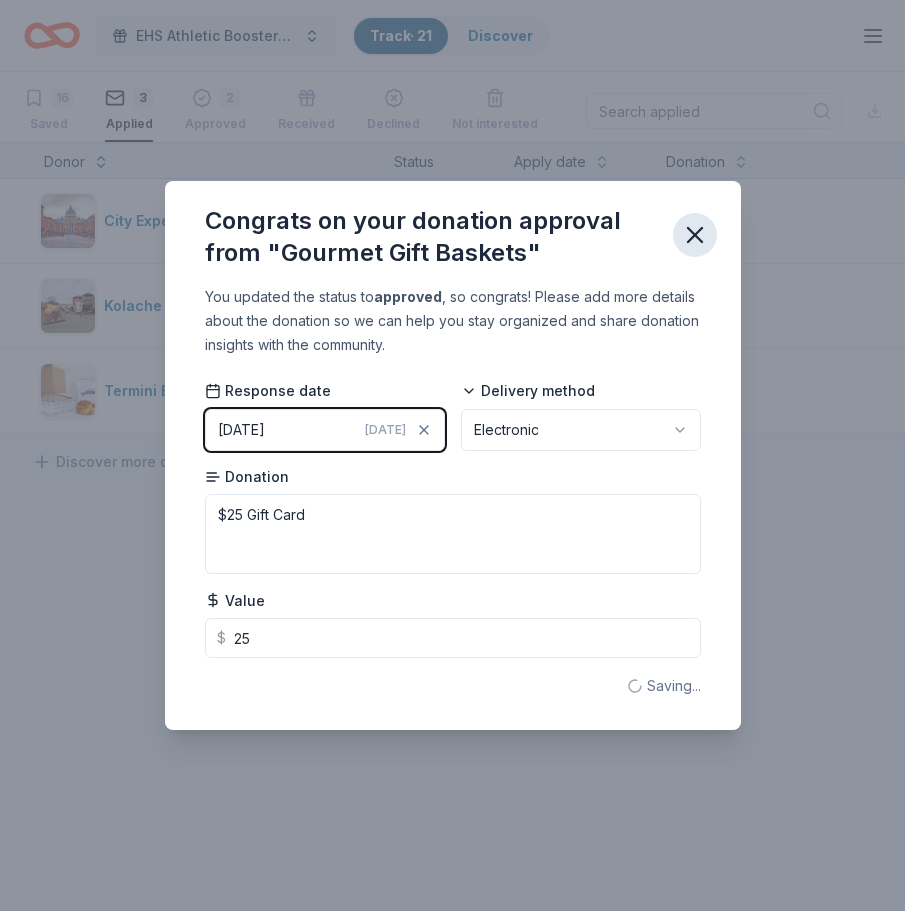 type on "25.00" 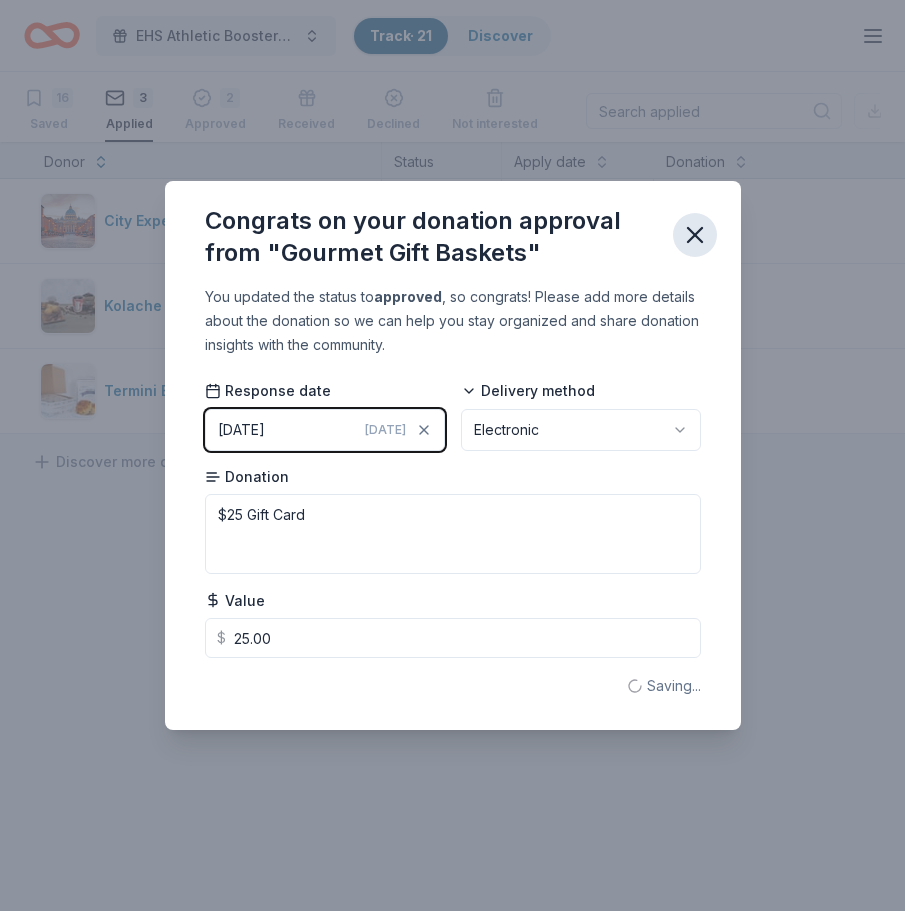 click 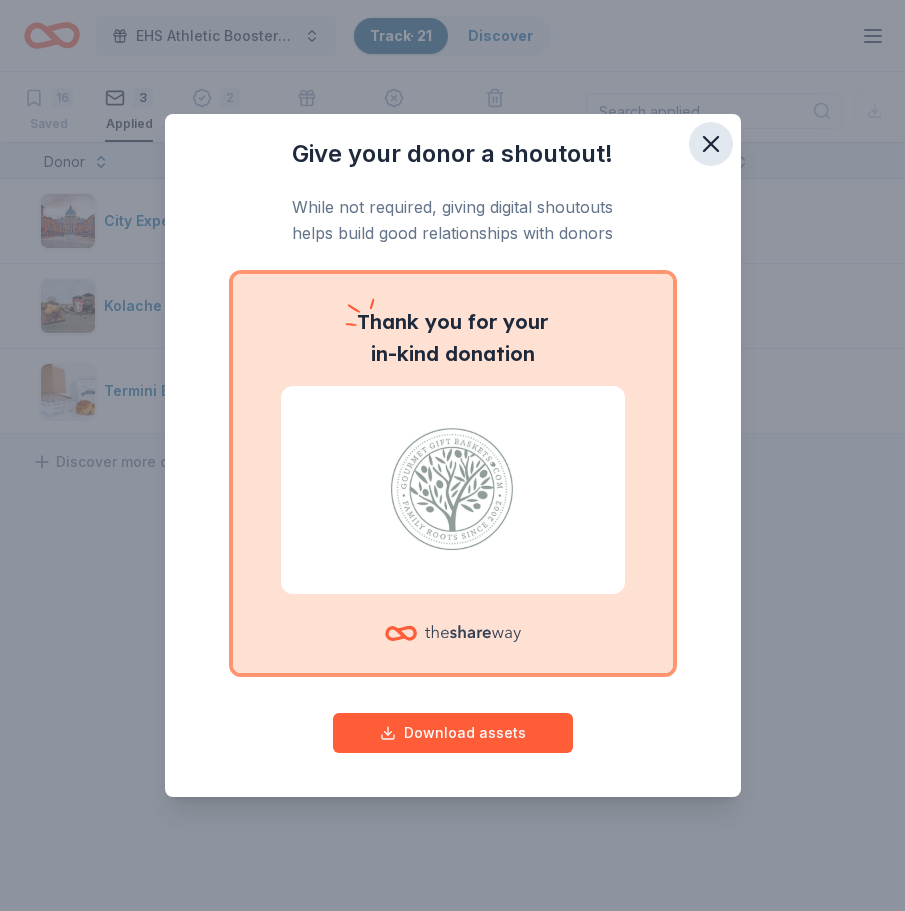 click 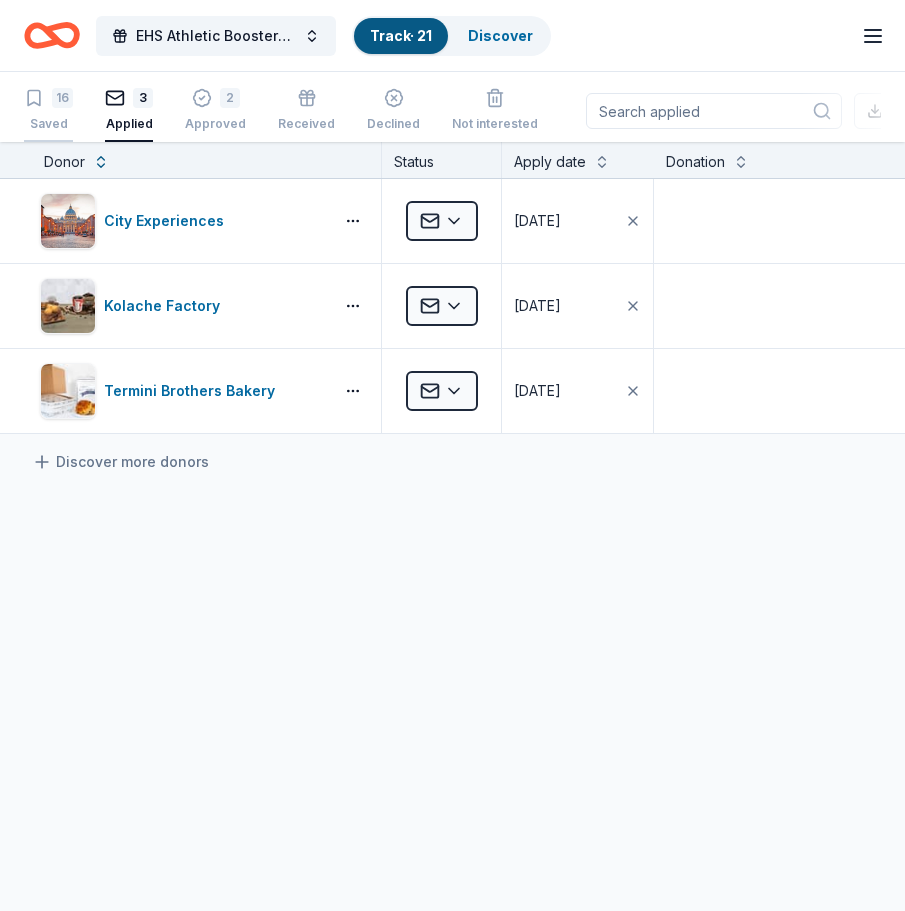 click on "Saved" at bounding box center (48, 124) 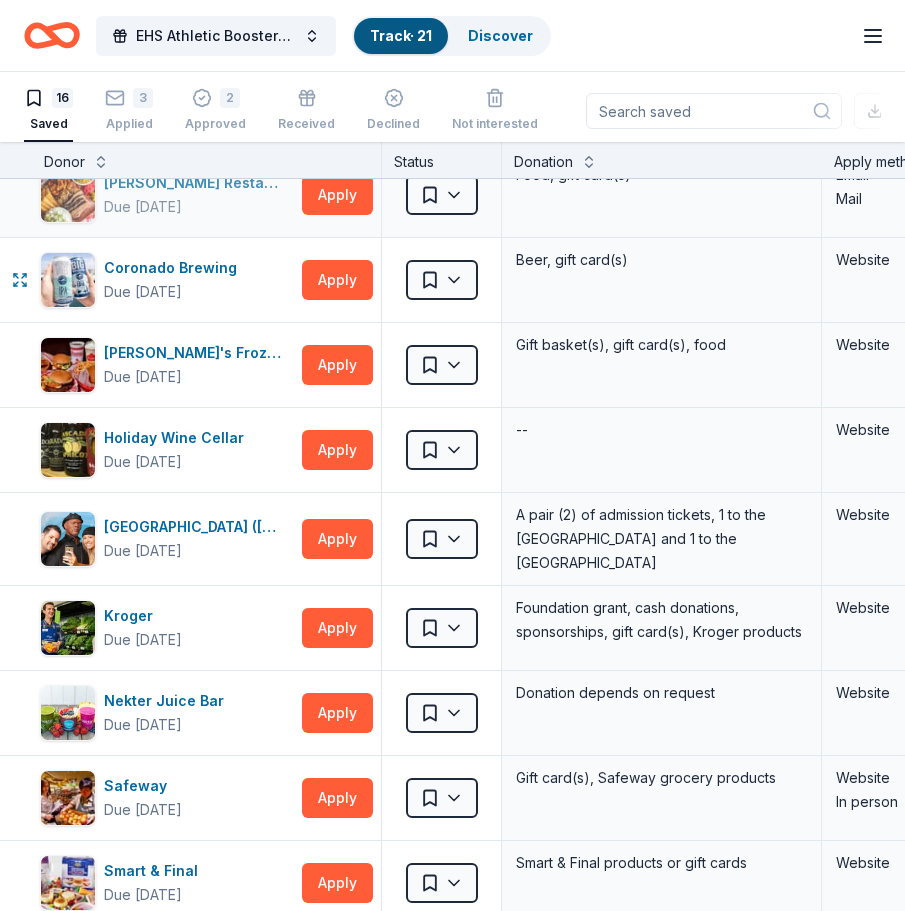 scroll, scrollTop: 112, scrollLeft: 0, axis: vertical 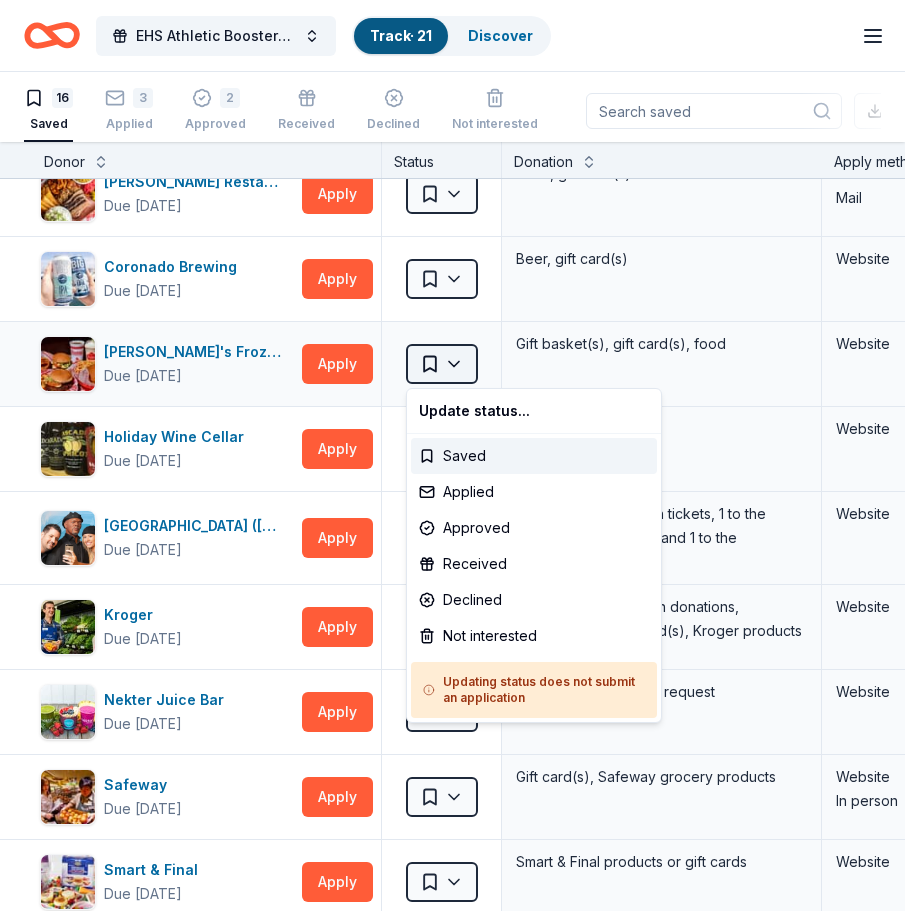 click on "EHS Athletic Boosters Bingo Night! Track  · 21 Discover Start free  trial $10 in rewards 16 Saved 3 Applied 2 Approved Received Declined Not interested  Approved assets Add donor Export CSV Donor Status Donation Apply method Assignee Notes [PERSON_NAME] Bakery Due [DATE] Apply Saved Baked goods  Website [PERSON_NAME] Restaurant Group Due [DATE] Apply Saved Food, gift card(s) Email Mail Coronado Brewing Due [DATE] Apply Saved Beer, gift card(s) Website [PERSON_NAME]'s Frozen Custard & Steakburgers Due [DATE] Apply Saved Gift basket(s), gift card(s), food Website Holiday Wine Cellar Due [DATE] Apply Saved -- Website [GEOGRAPHIC_DATA] ([GEOGRAPHIC_DATA]) Due [DATE] Apply Saved A pair (2) of admission tickets, 1 to the [GEOGRAPHIC_DATA] and 1 to the Guinness World Records Museum Website Kroger Due [DATE] Apply Saved Foundation grant, cash donations, sponsorships, gift card(s), Kroger products Website Nekter Juice Bar Due [DATE] Apply Saved Donation depends on request Website Safeway Due [DATE] Apply" at bounding box center (452, 455) 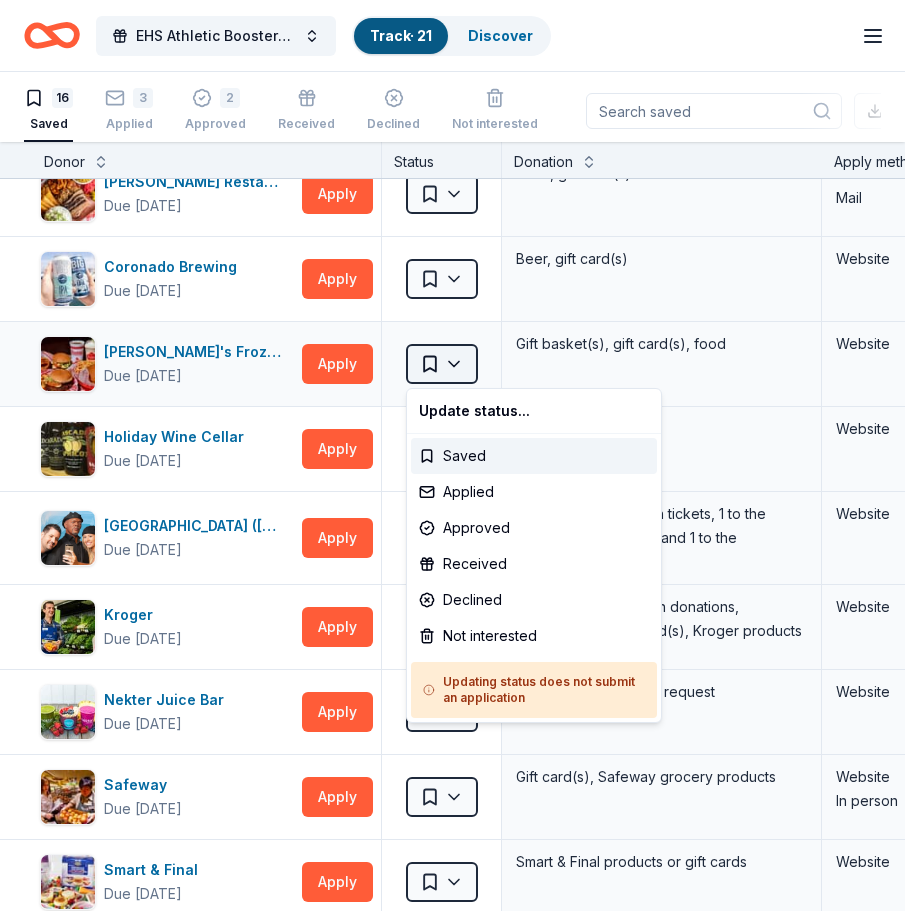 scroll, scrollTop: 112, scrollLeft: 0, axis: vertical 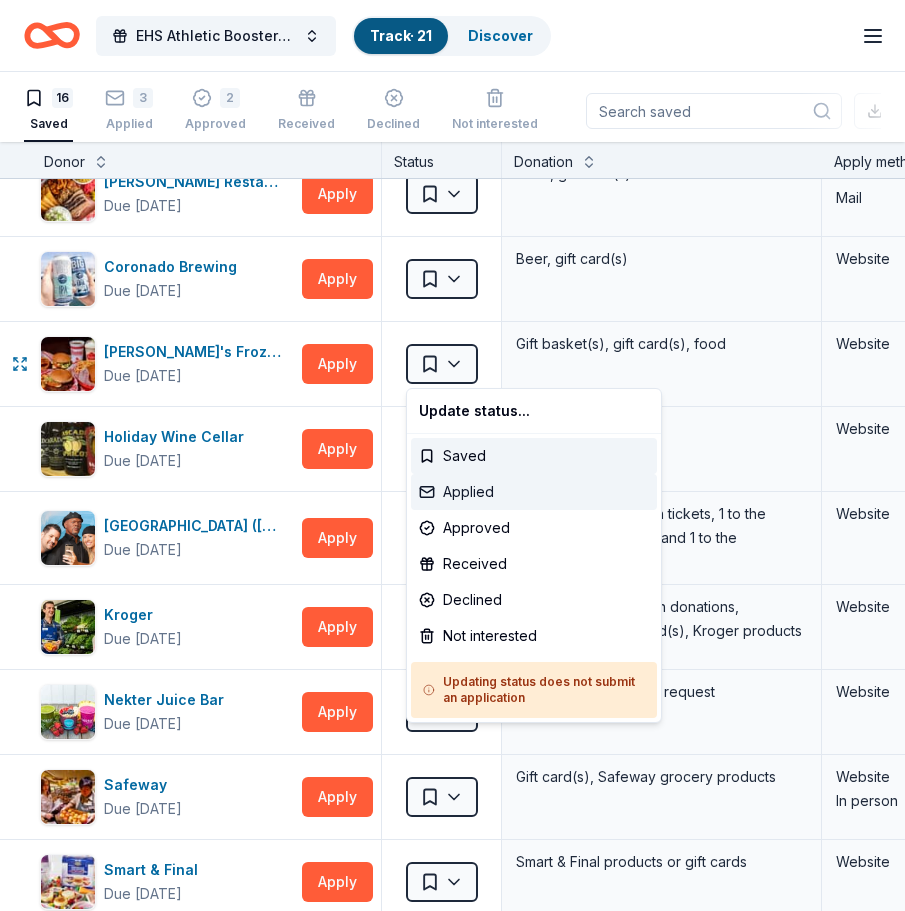 click on "Applied" at bounding box center [534, 492] 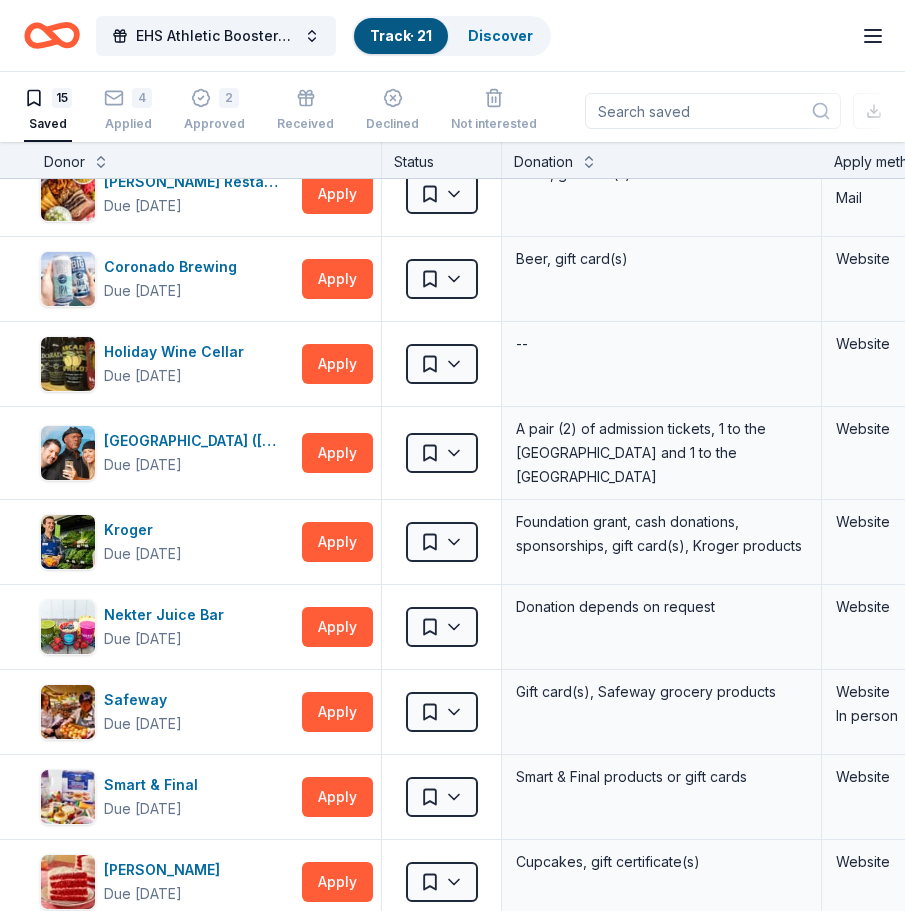 scroll, scrollTop: 112, scrollLeft: 0, axis: vertical 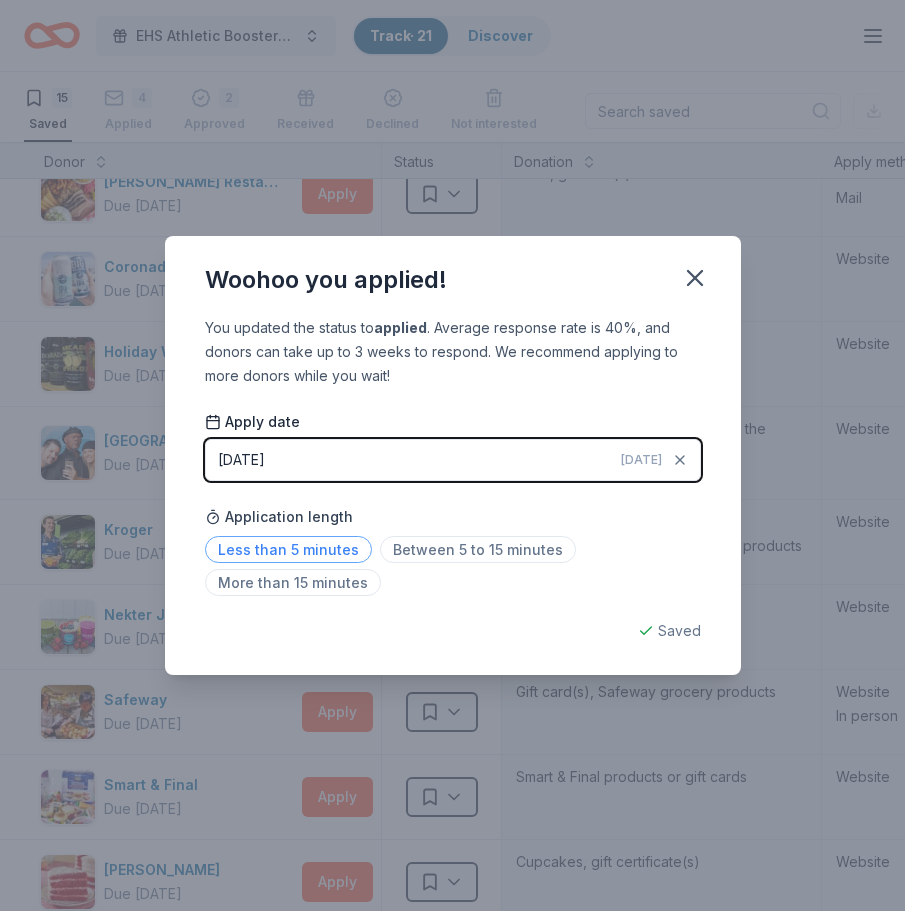 click on "Less than 5 minutes" at bounding box center [288, 549] 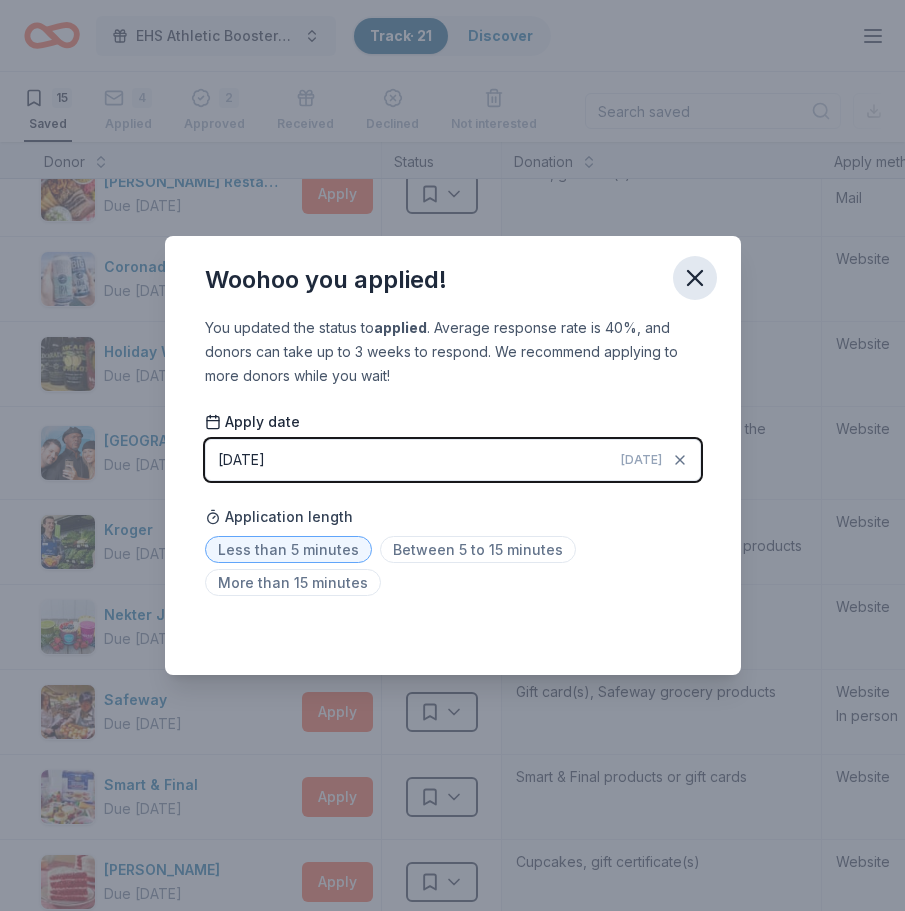 click 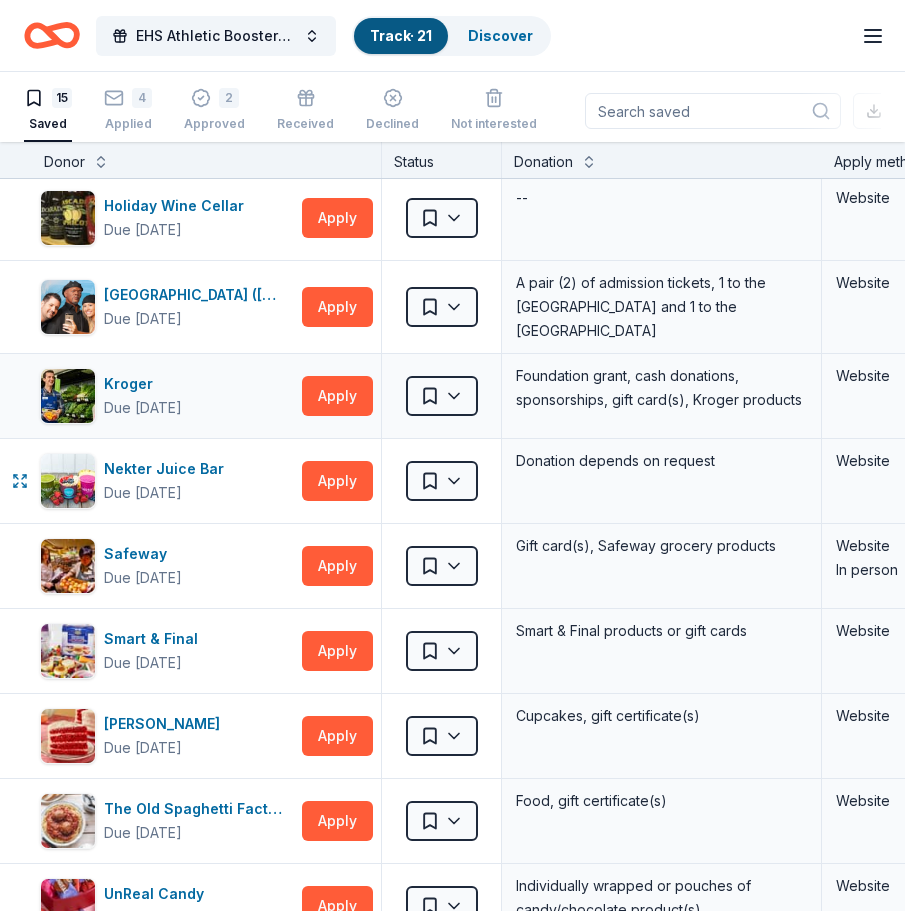 scroll, scrollTop: 259, scrollLeft: 0, axis: vertical 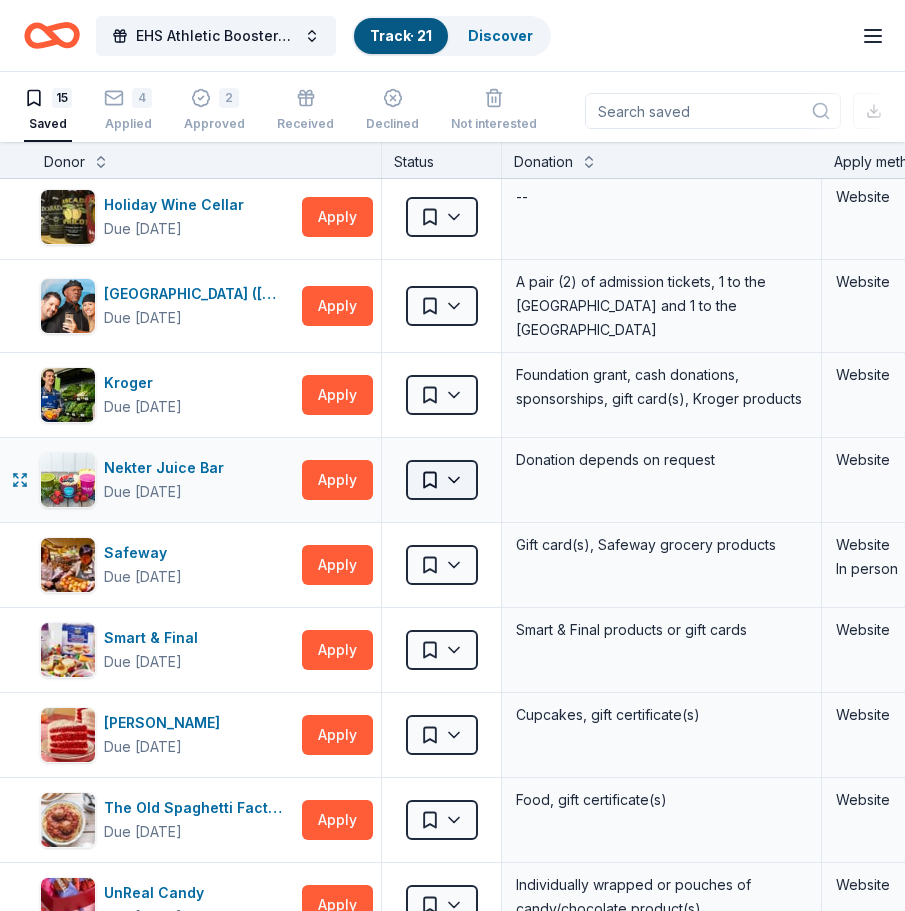 click on "EHS Athletic Boosters Bingo Night! Track  · 21 Discover Start free  trial $10 in rewards 15 Saved 4 Applied 2 Approved Received Declined Not interested  Approved assets Add donor Export CSV Donor Status Donation Apply method Assignee Notes [PERSON_NAME] Bakery Due [DATE] Apply Saved Baked goods  Website [PERSON_NAME] Restaurant Group Due [DATE] Apply Saved Food, gift card(s) Email Mail Coronado Brewing Due [DATE] Apply Saved Beer, gift card(s) Website Holiday Wine Cellar Due [DATE] Apply Saved -- Website [GEOGRAPHIC_DATA] ([GEOGRAPHIC_DATA]) Due [DATE] Apply Saved A pair (2) of admission tickets, 1 to the [GEOGRAPHIC_DATA] and 1 to the Guinness World Records Museum Website Kroger Due [DATE] Apply Saved Foundation grant, cash donations, sponsorships, gift card(s), Kroger products Website Nekter Juice Bar Due [DATE] Apply Saved Donation depends on request Website Safeway Due [DATE] Apply Saved Gift card(s), Safeway grocery products Website In person Smart & Final Due [DATE] Apply Saved Apply" at bounding box center (452, 455) 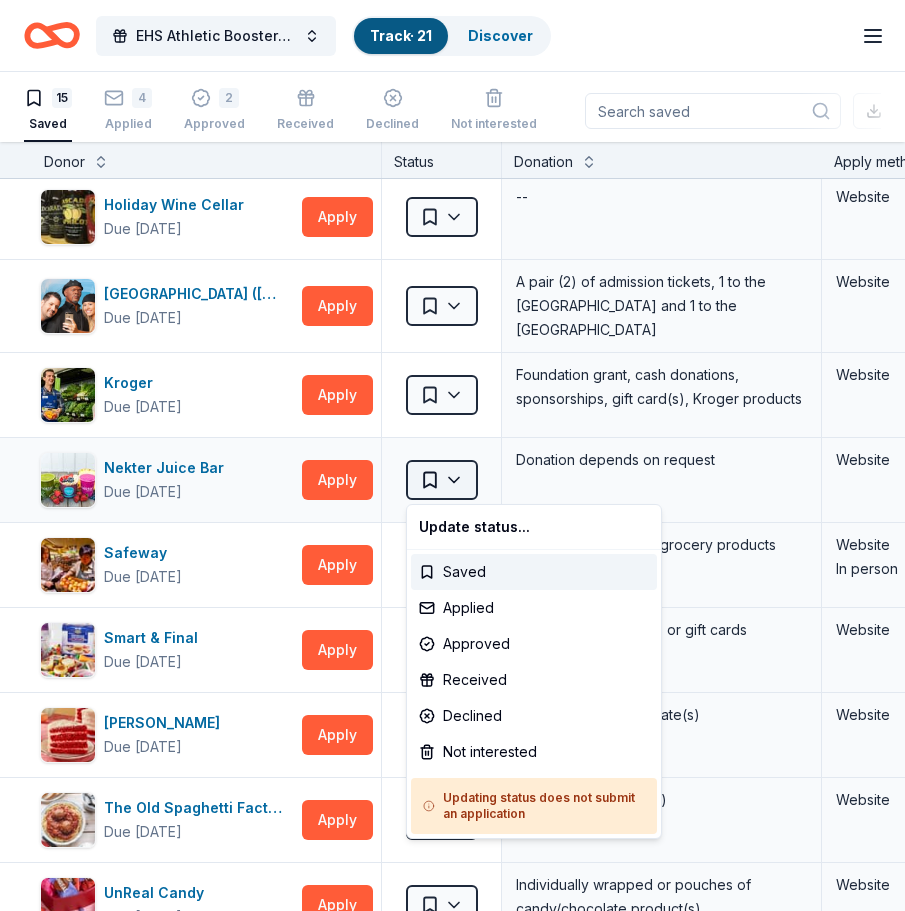 scroll, scrollTop: 259, scrollLeft: 0, axis: vertical 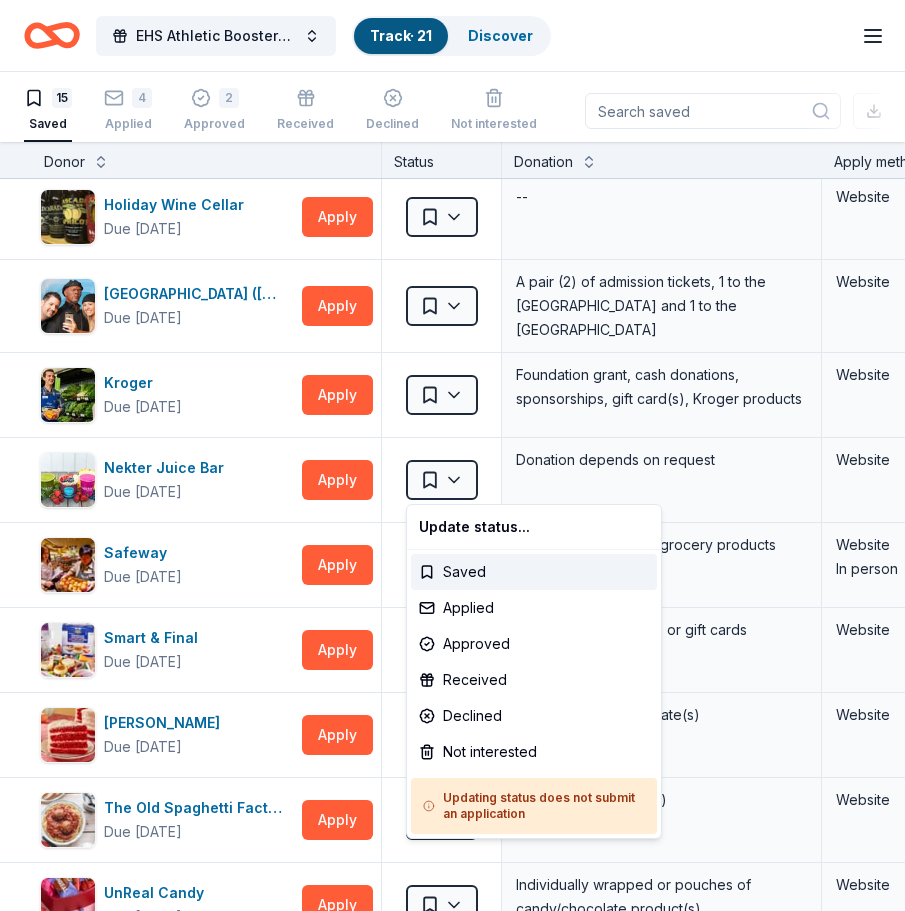 click on "EHS Athletic Boosters Bingo Night! Track  · 21 Discover Start free  trial $10 in rewards 15 Saved 4 Applied 2 Approved Received Declined Not interested  Approved assets Add donor Export CSV Donor Status Donation Apply method Assignee Notes [PERSON_NAME] Bakery Due [DATE] Apply Saved Baked goods  Website [PERSON_NAME] Restaurant Group Due [DATE] Apply Saved Food, gift card(s) Email Mail Coronado Brewing Due [DATE] Apply Saved Beer, gift card(s) Website Holiday Wine Cellar Due [DATE] Apply Saved -- Website [GEOGRAPHIC_DATA] ([GEOGRAPHIC_DATA]) Due [DATE] Apply Saved A pair (2) of admission tickets, 1 to the [GEOGRAPHIC_DATA] and 1 to the Guinness World Records Museum Website Kroger Due [DATE] Apply Saved Foundation grant, cash donations, sponsorships, gift card(s), Kroger products Website Nekter Juice Bar Due [DATE] Apply Saved Donation depends on request Website Safeway Due [DATE] Apply Saved Gift card(s), Safeway grocery products Website In person Smart & Final Due [DATE] Apply Saved Apply" at bounding box center (452, 455) 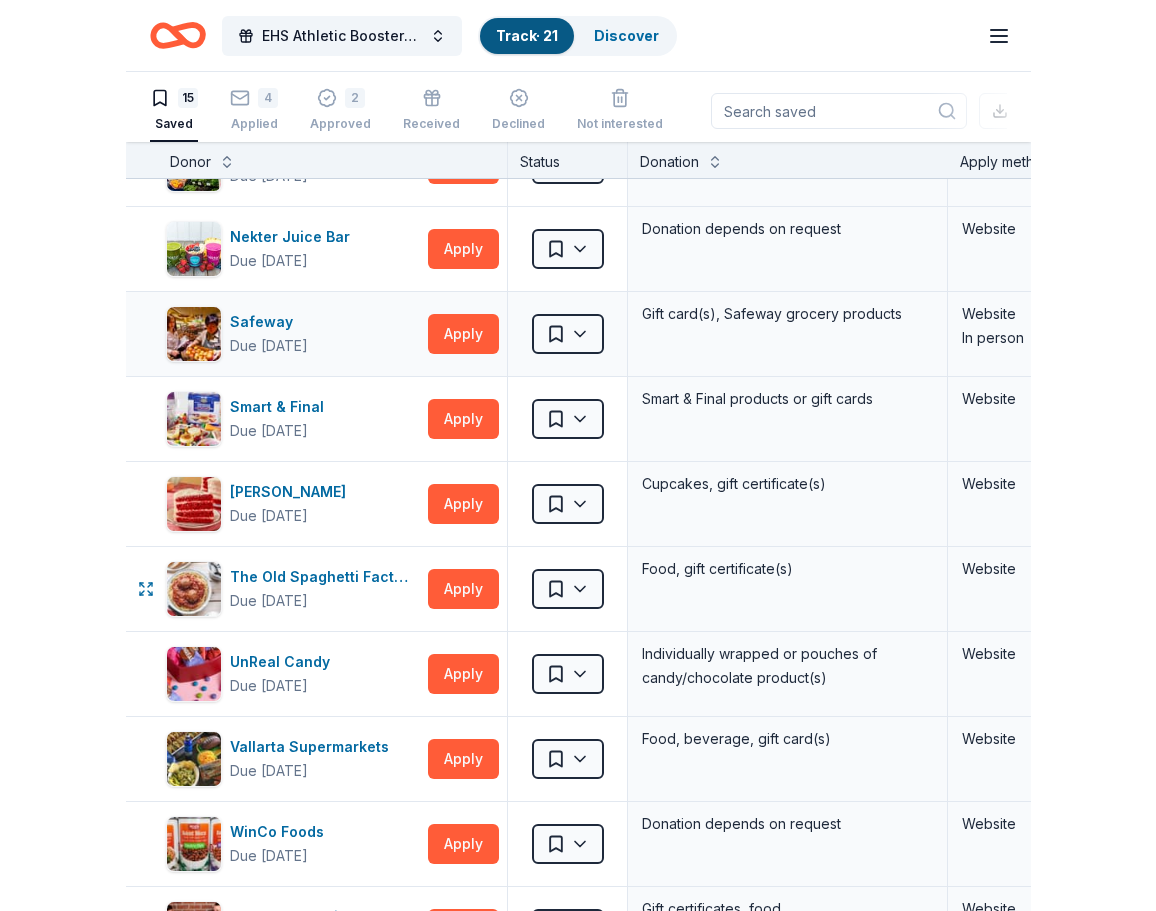 scroll, scrollTop: 491, scrollLeft: 0, axis: vertical 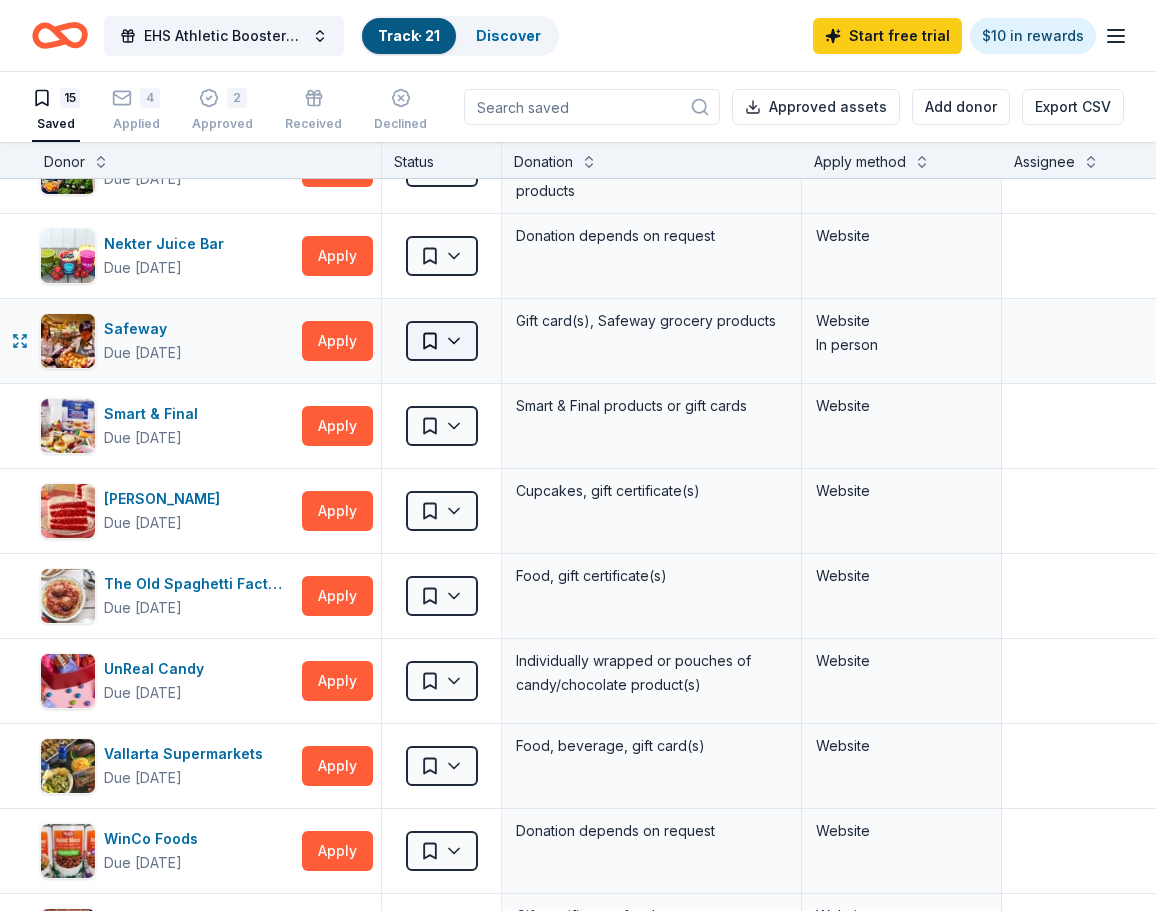 click on "EHS Athletic Boosters Bingo Night! Track  · 21 Discover Start free  trial $10 in rewards 15 Saved 4 Applied 2 Approved Received Declined Not interested  Approved assets Add donor Export CSV Donor Status Donation Apply method Assignee Notes [PERSON_NAME] Bakery Due [DATE] Apply Saved Baked goods  Website [PERSON_NAME] Restaurant Group Due [DATE] Apply Saved Food, gift card(s) Email Mail Coronado Brewing Due [DATE] Apply Saved Beer, gift card(s) Website Holiday Wine Cellar Due [DATE] Apply Saved -- Website [GEOGRAPHIC_DATA] ([GEOGRAPHIC_DATA]) Due [DATE] Apply Saved A pair (2) of admission tickets, 1 to the [GEOGRAPHIC_DATA] and 1 to the Guinness World Records Museum Website Kroger Due [DATE] Apply Saved Foundation grant, cash donations, sponsorships, gift card(s), Kroger products Website Nekter Juice Bar Due [DATE] Apply Saved Donation depends on request Website Safeway Due [DATE] Apply Saved Gift card(s), Safeway grocery products Website In person Smart & Final Due [DATE] Apply Saved Apply" at bounding box center [578, 455] 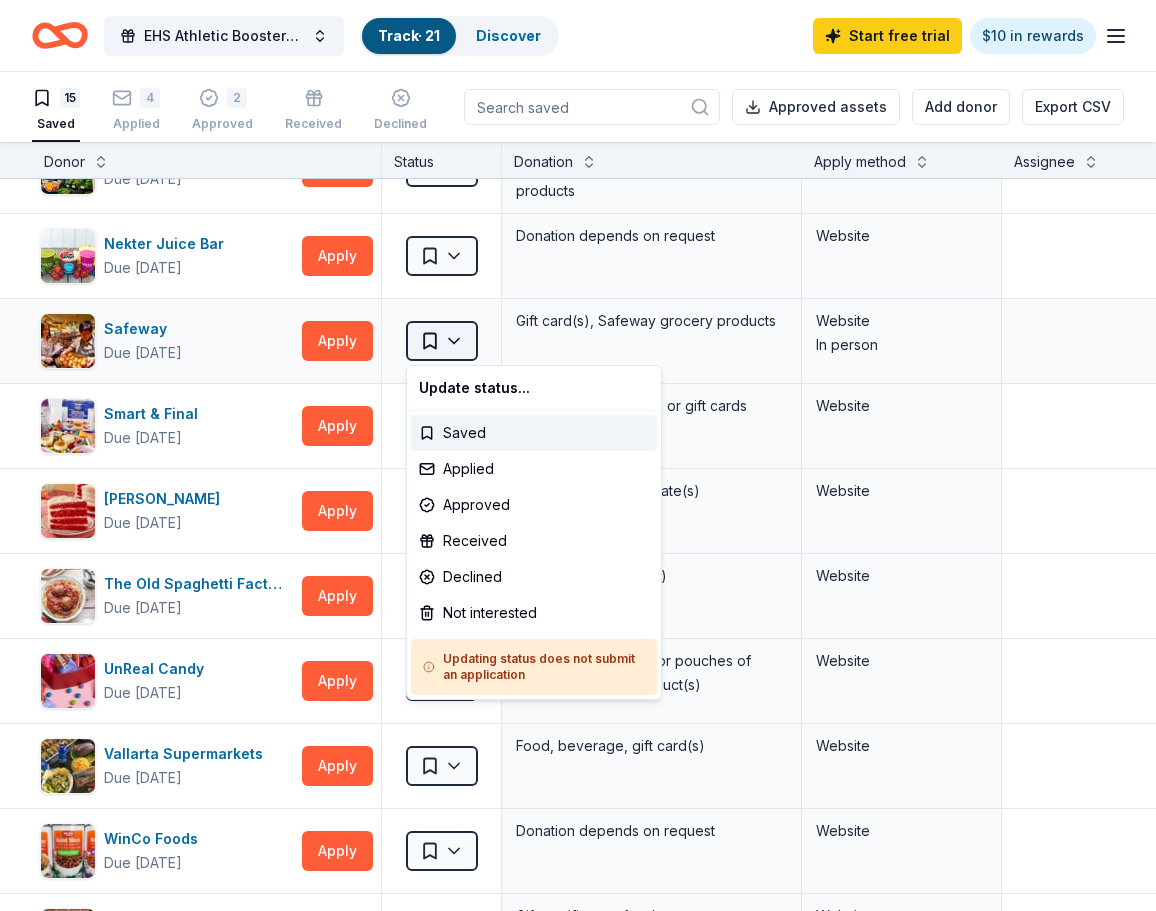 scroll, scrollTop: 491, scrollLeft: 0, axis: vertical 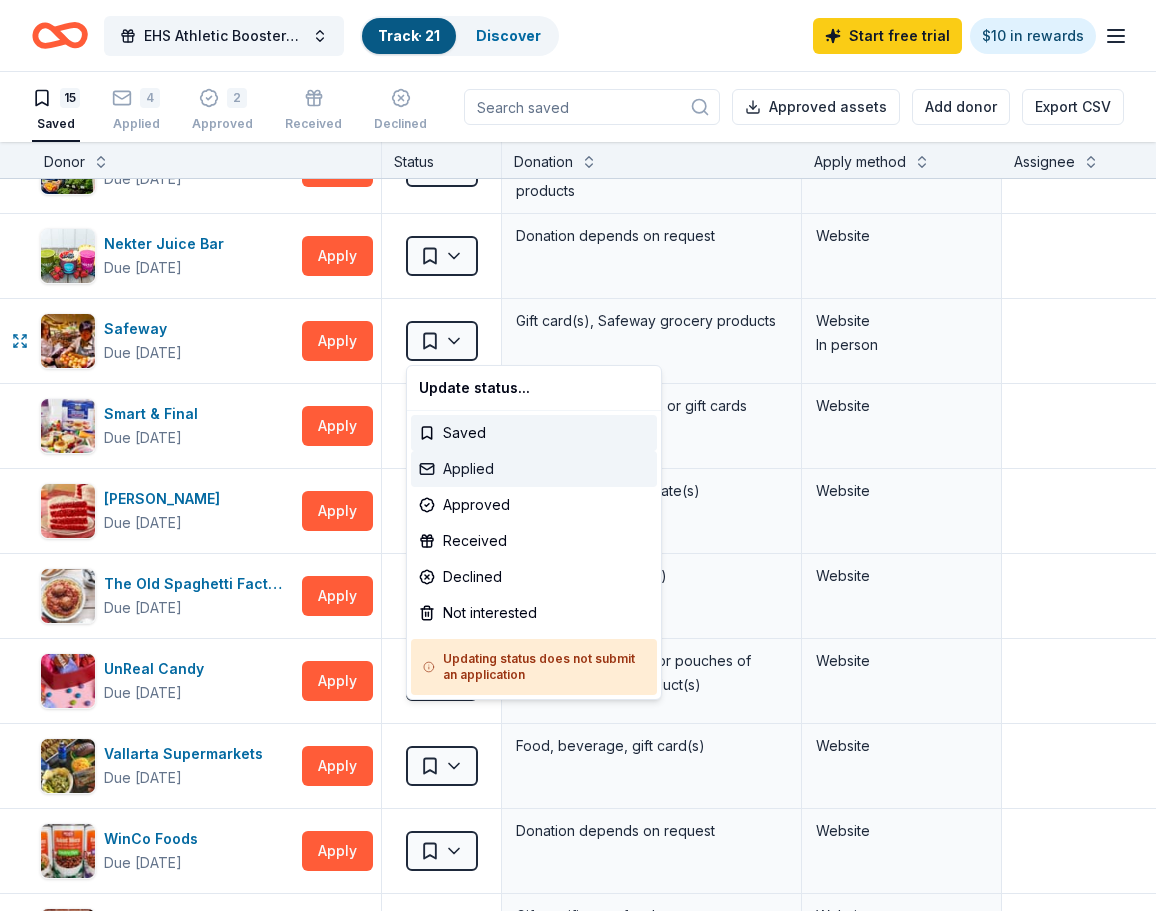 click on "Applied" at bounding box center (534, 469) 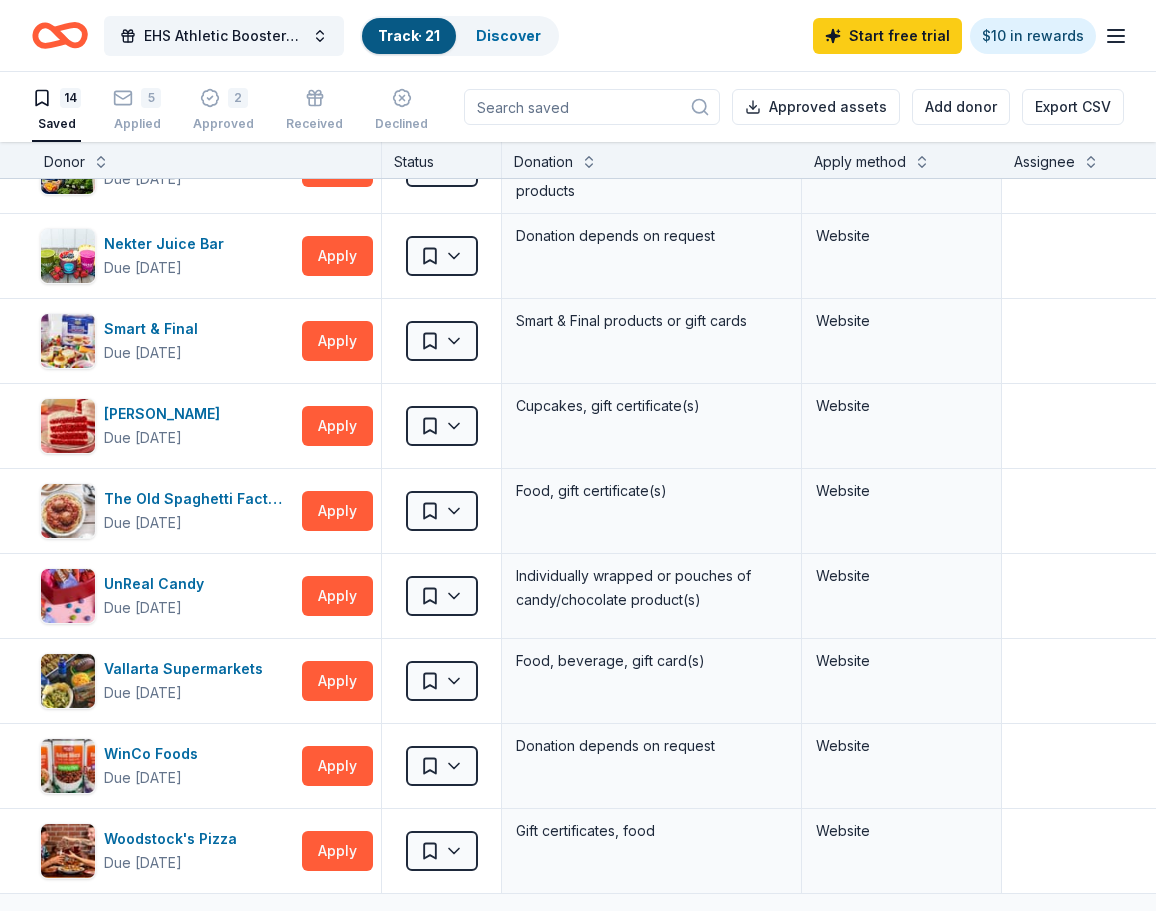 scroll, scrollTop: 491, scrollLeft: 0, axis: vertical 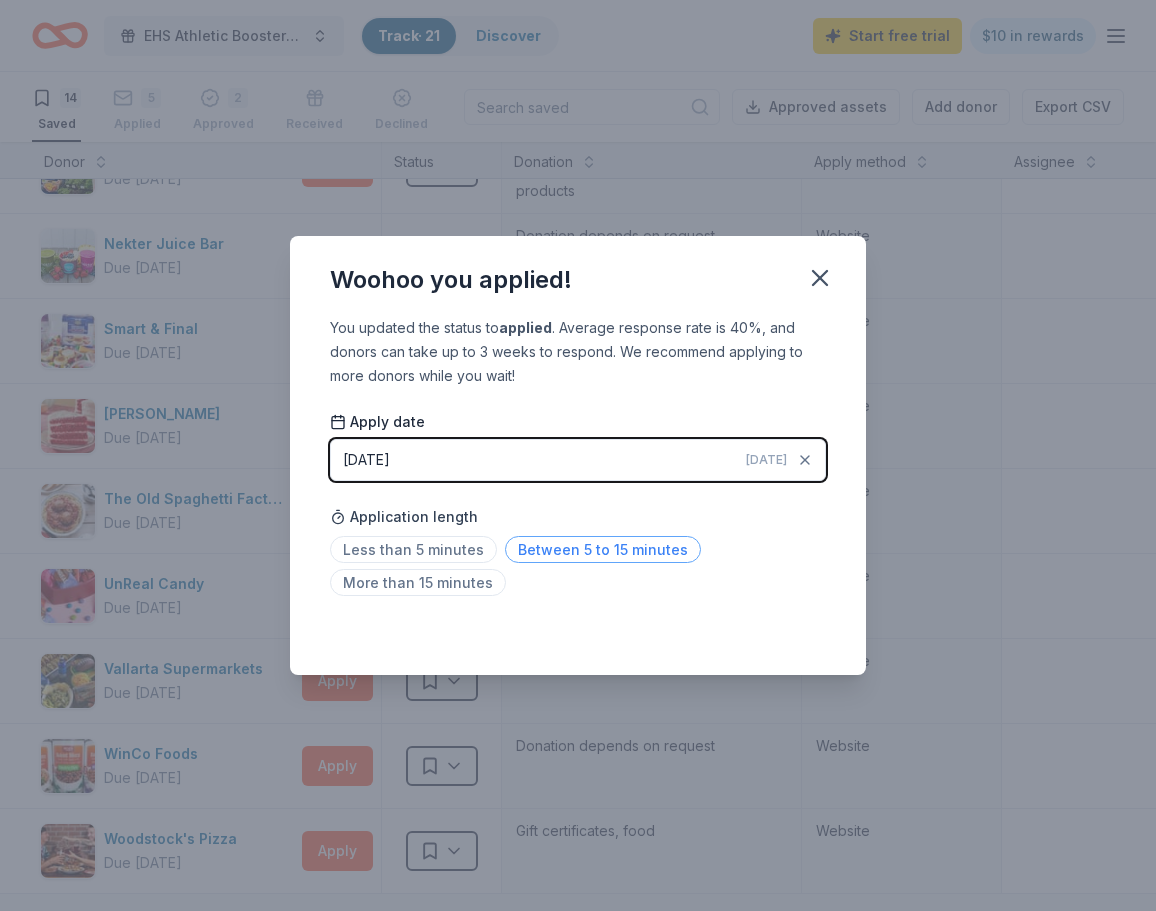 click on "Between 5 to 15 minutes" at bounding box center [603, 549] 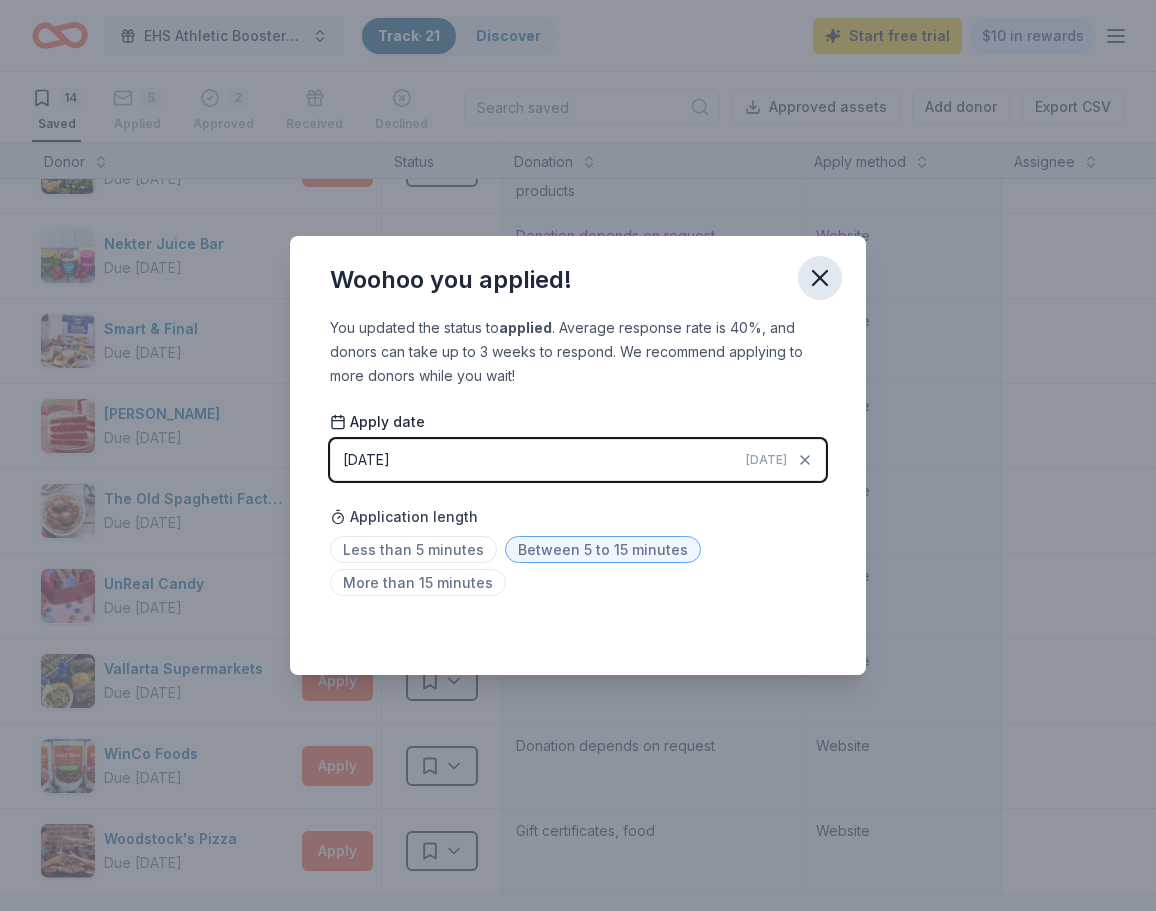 click 